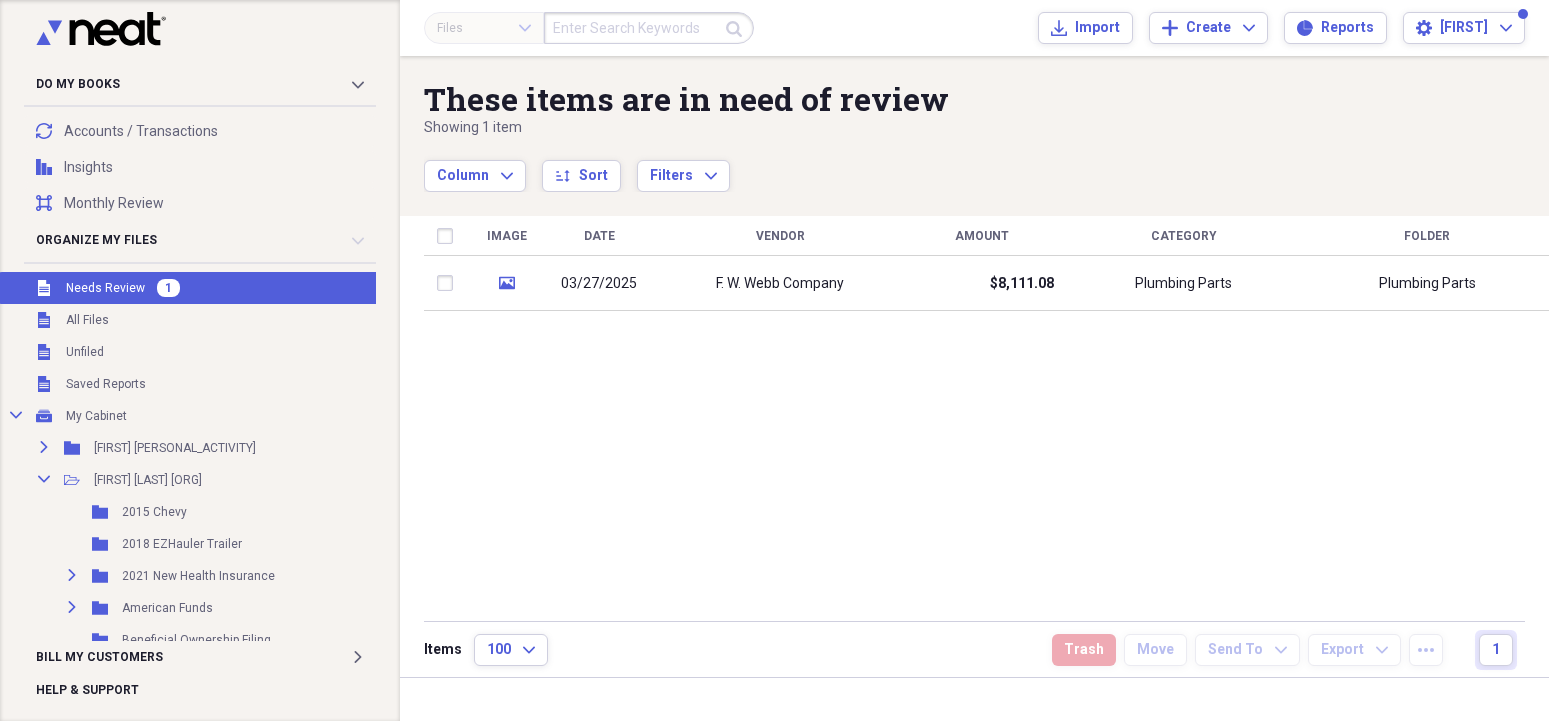 scroll, scrollTop: 0, scrollLeft: 0, axis: both 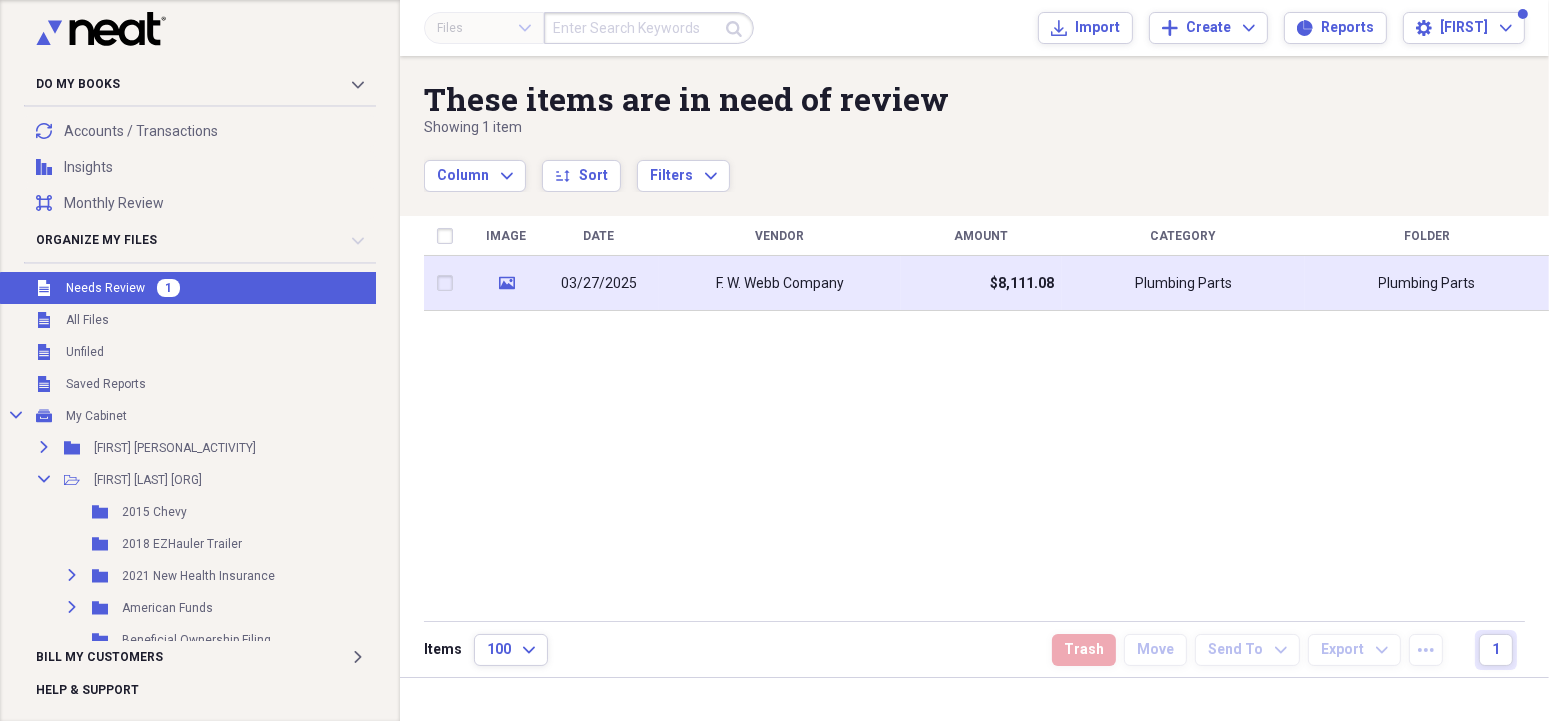 click on "F. W. Webb Company" at bounding box center [780, 284] 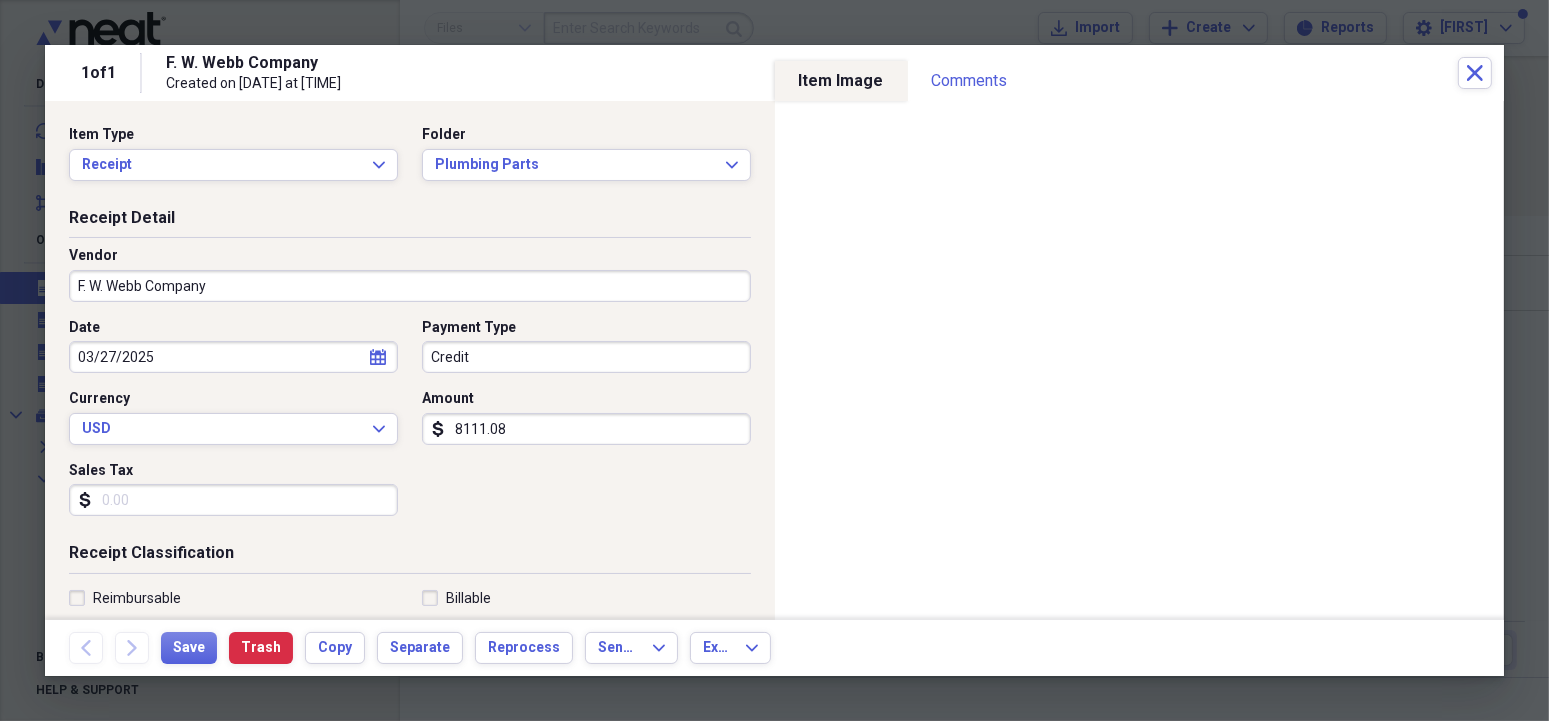 drag, startPoint x: 533, startPoint y: 437, endPoint x: 648, endPoint y: 426, distance: 115.52489 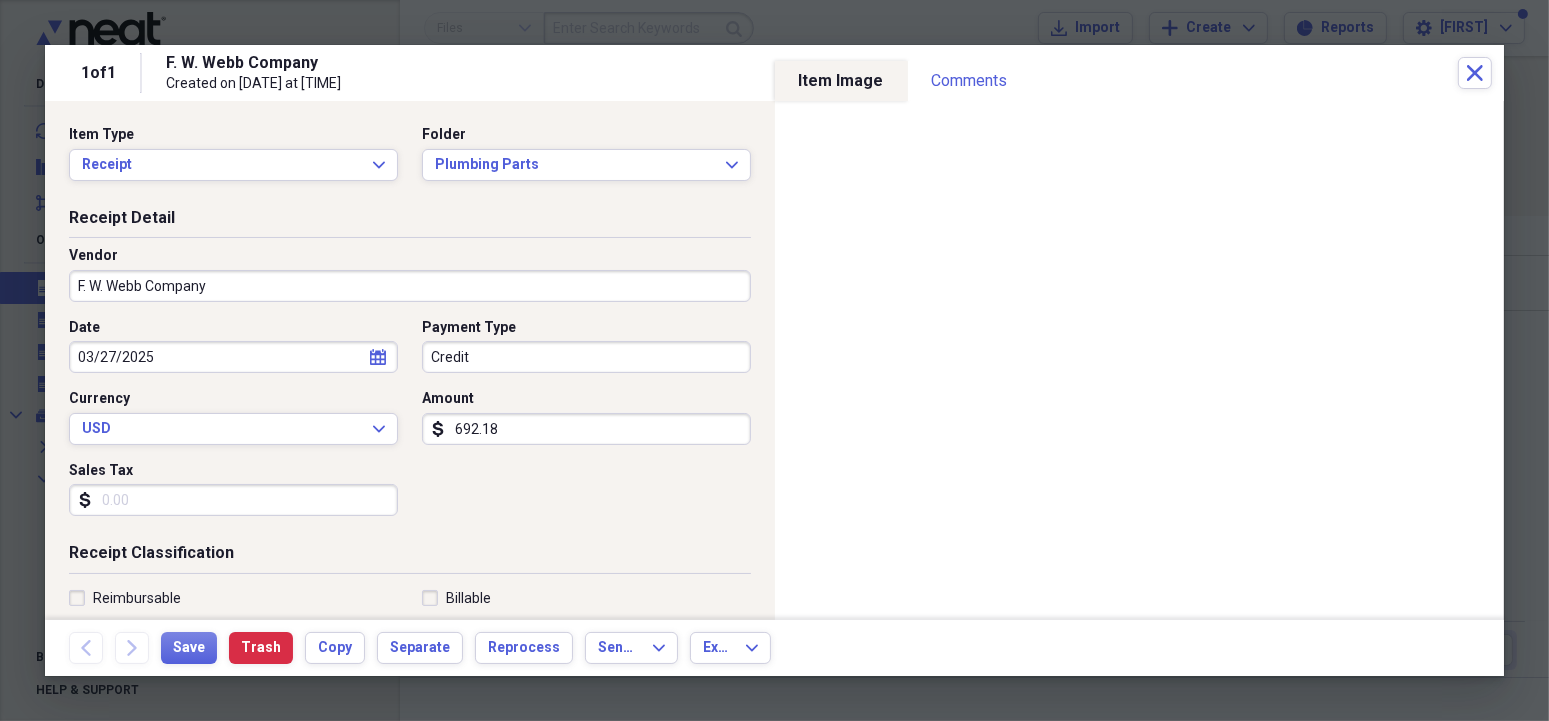 type on "6921.87" 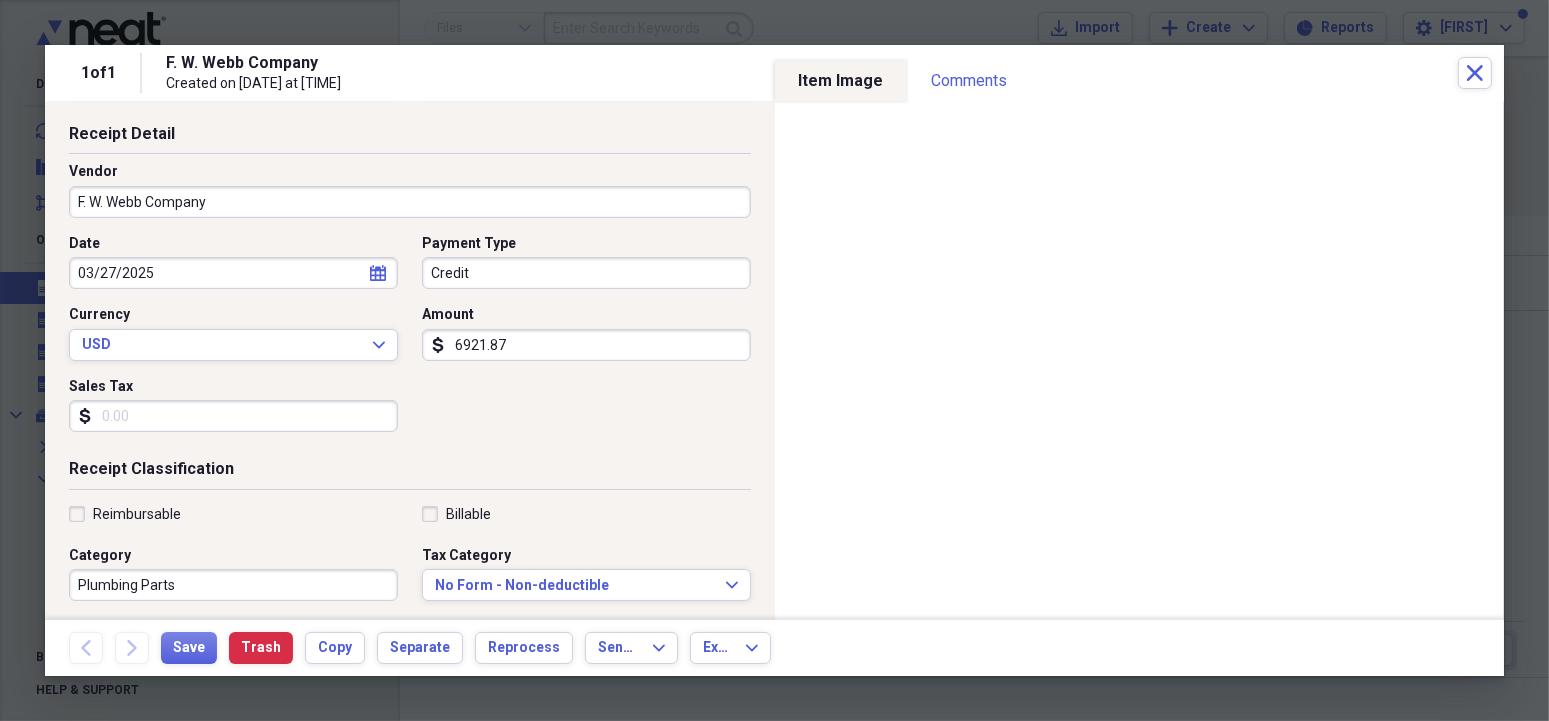 scroll, scrollTop: 0, scrollLeft: 0, axis: both 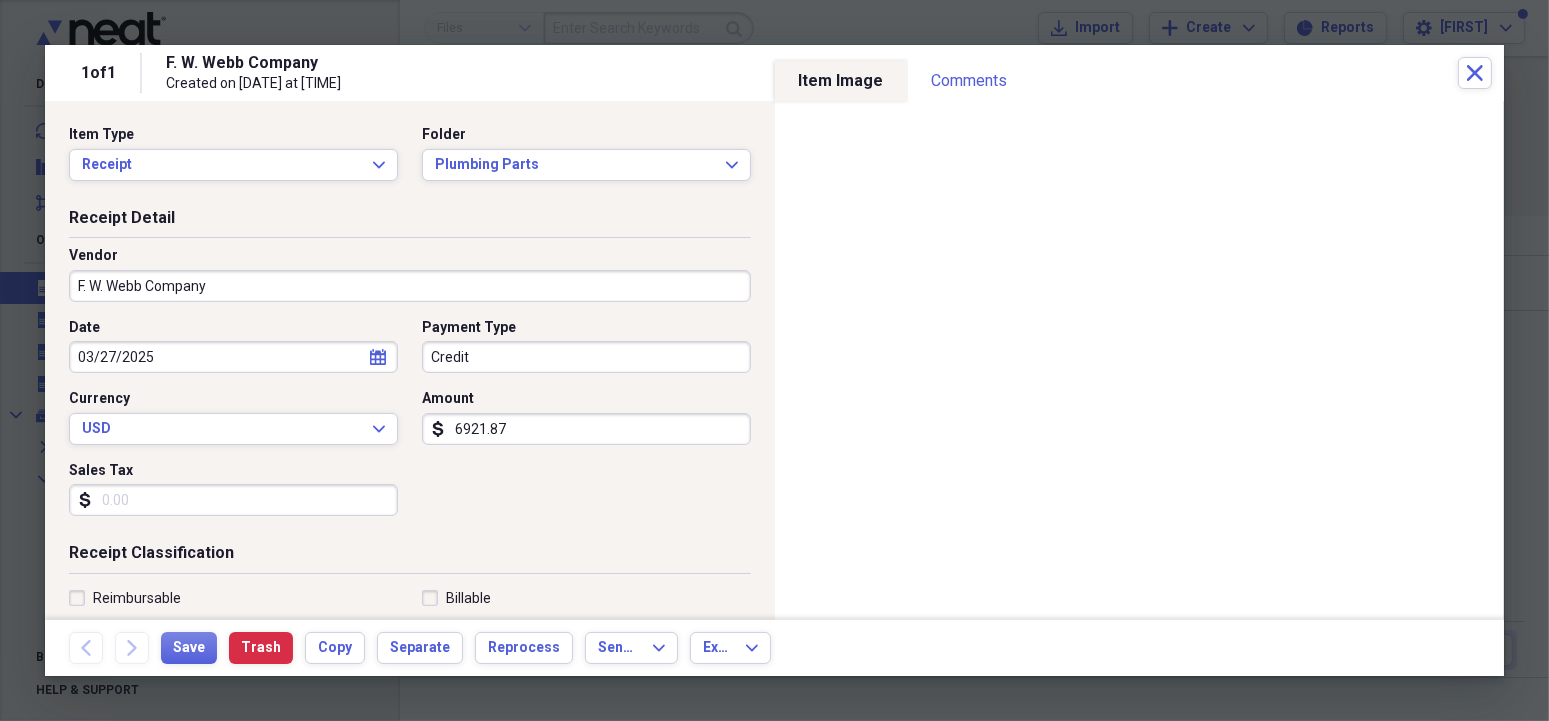 click 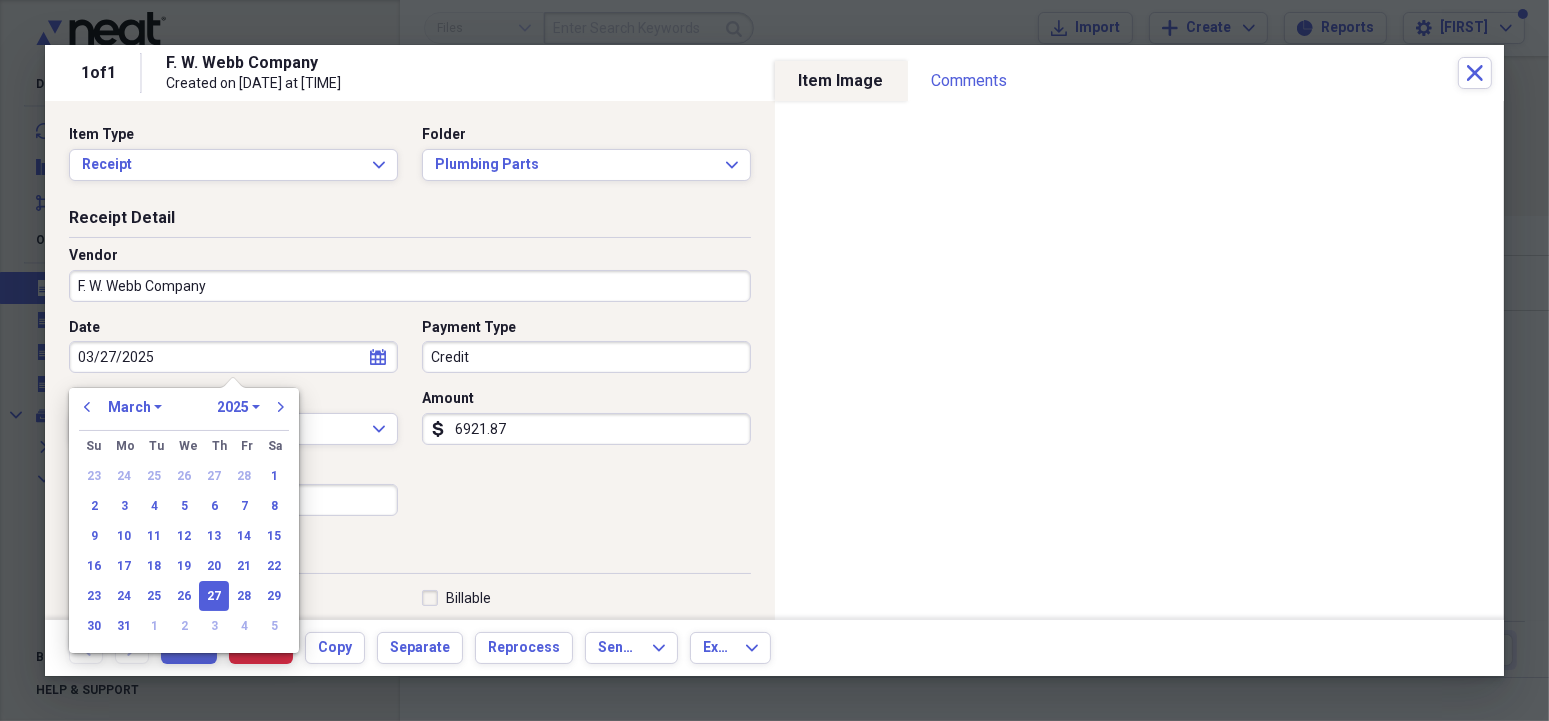 click on "next" at bounding box center (281, 407) 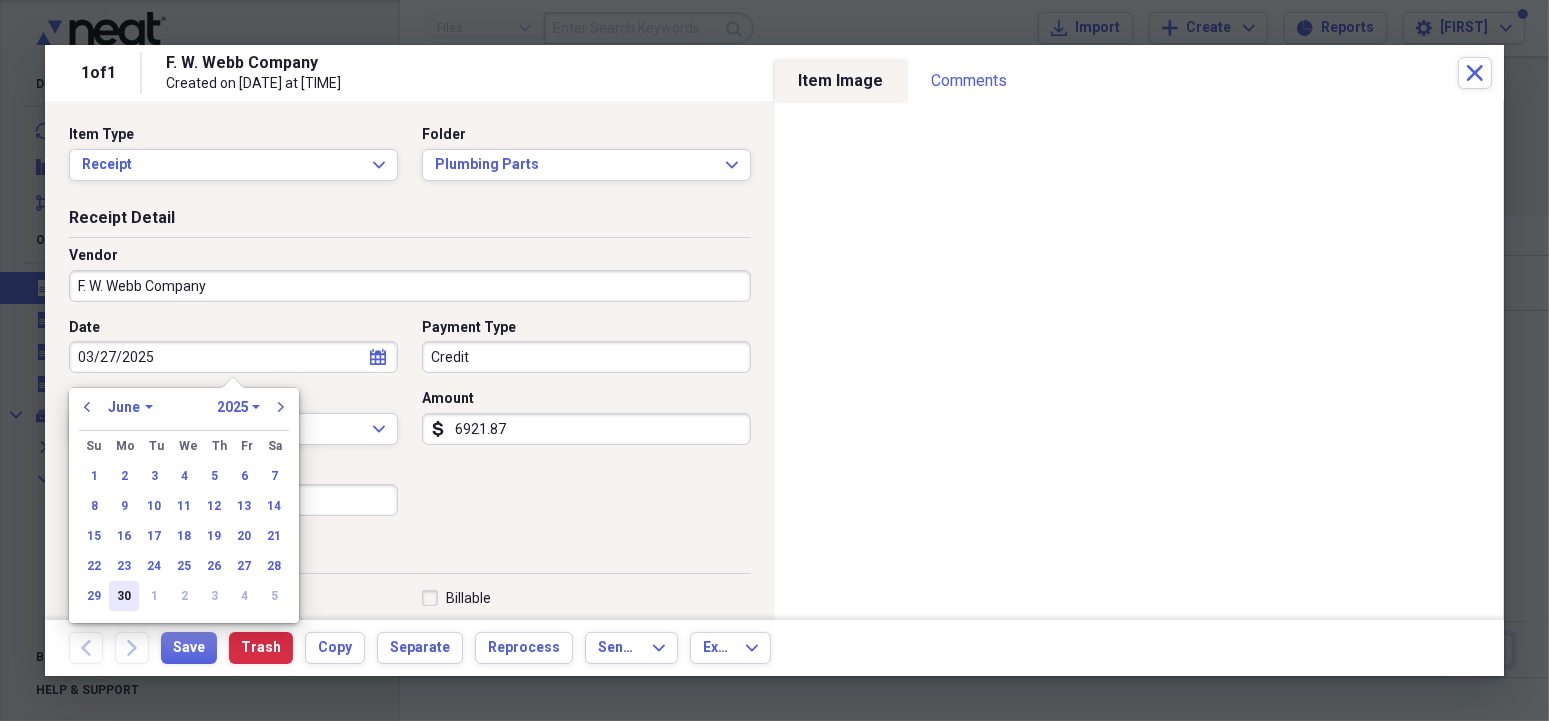 click on "30" at bounding box center (124, 596) 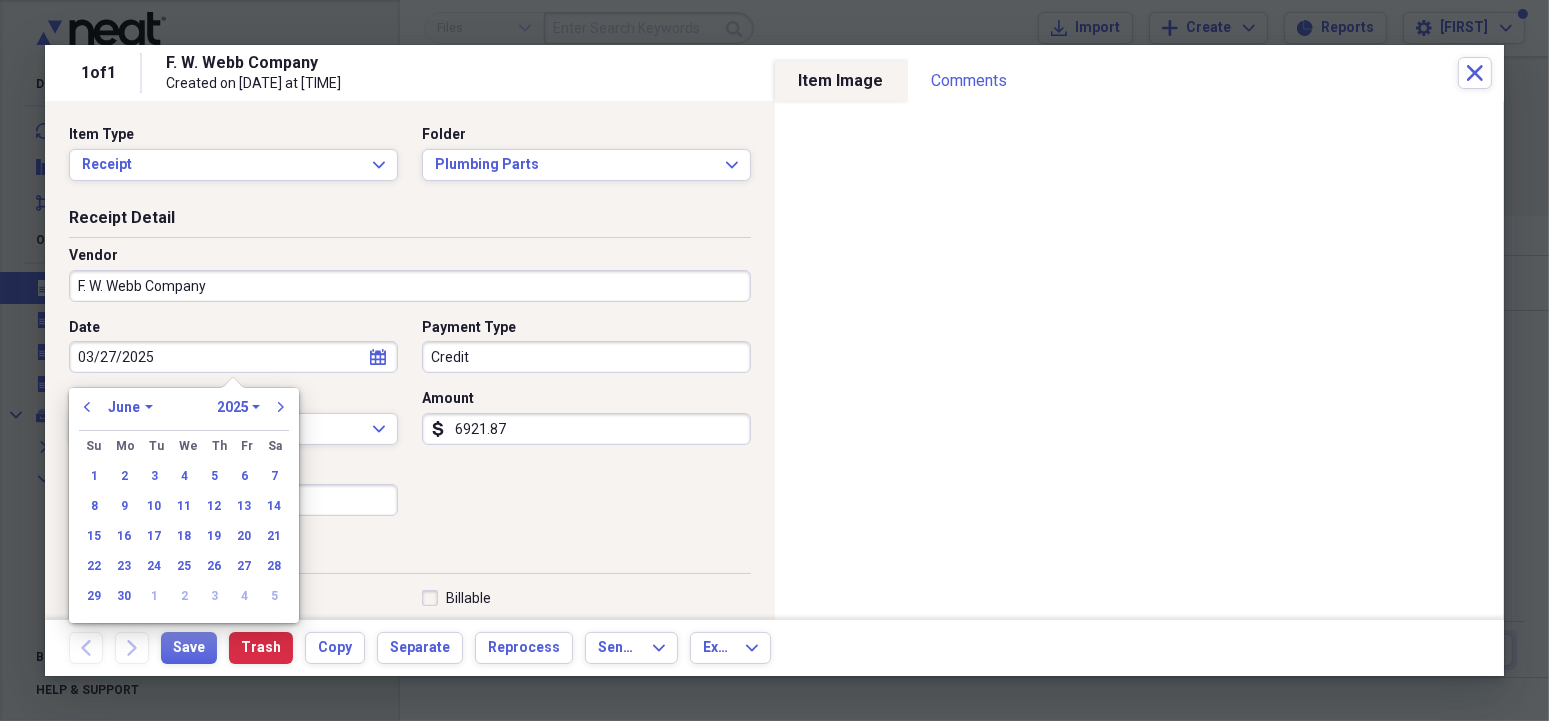 type on "06/30/2025" 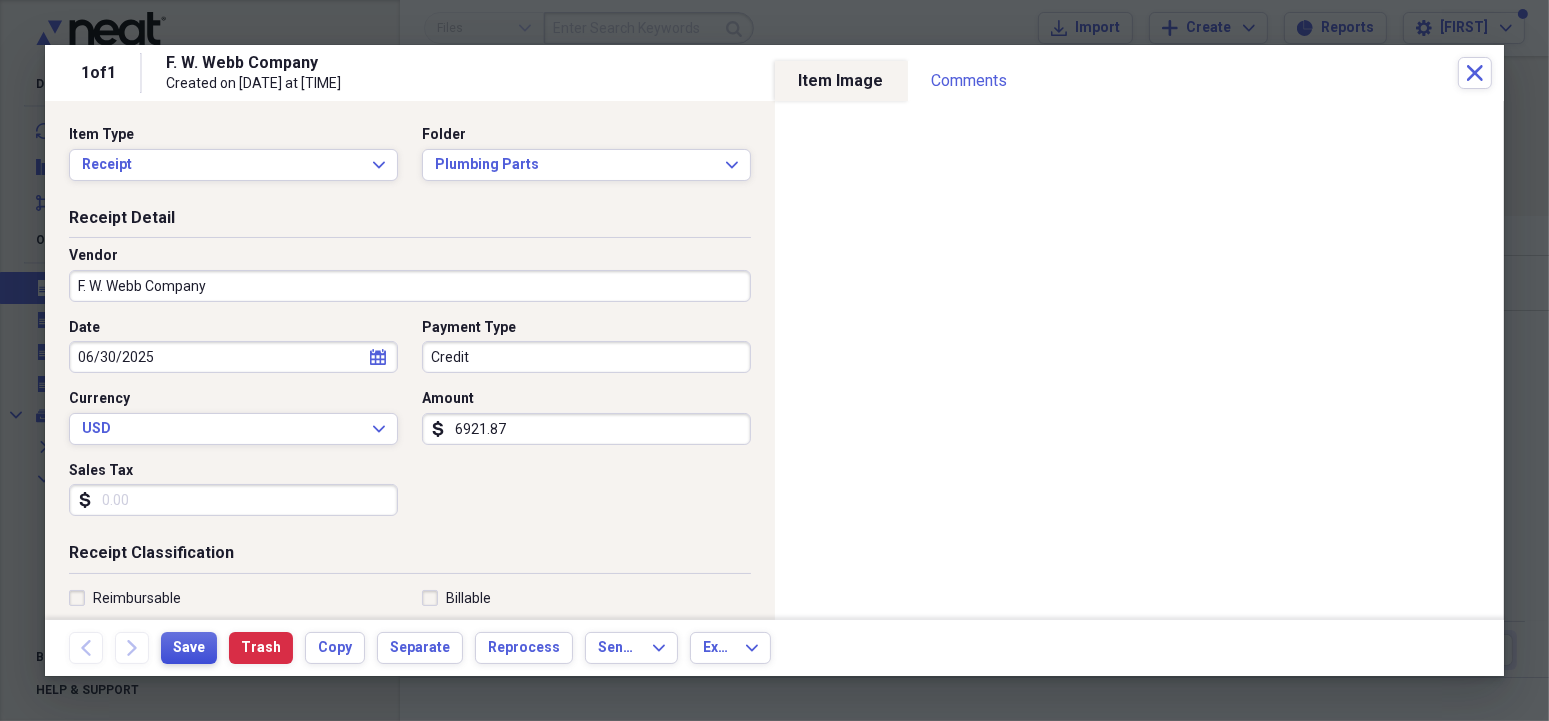 click on "Save" at bounding box center (189, 648) 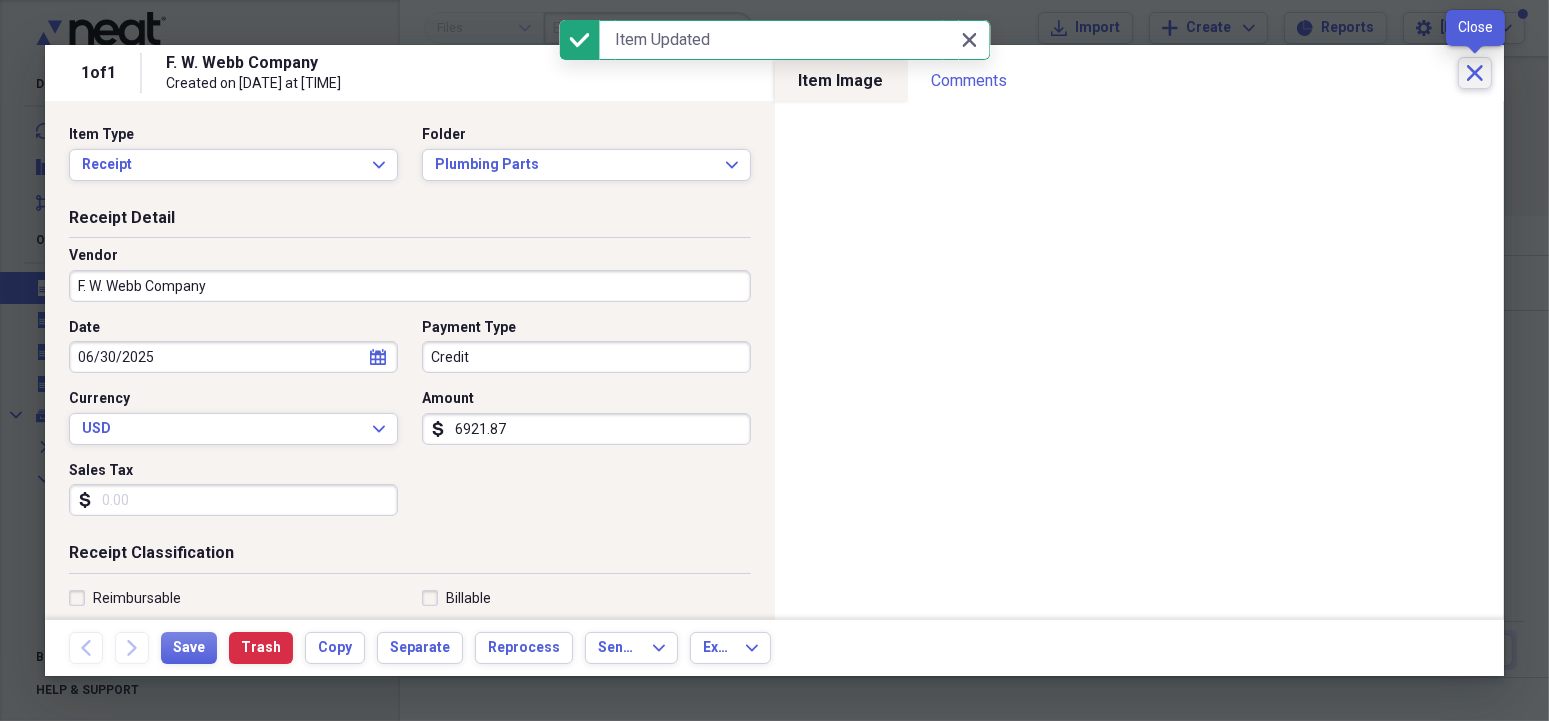 click on "Close" 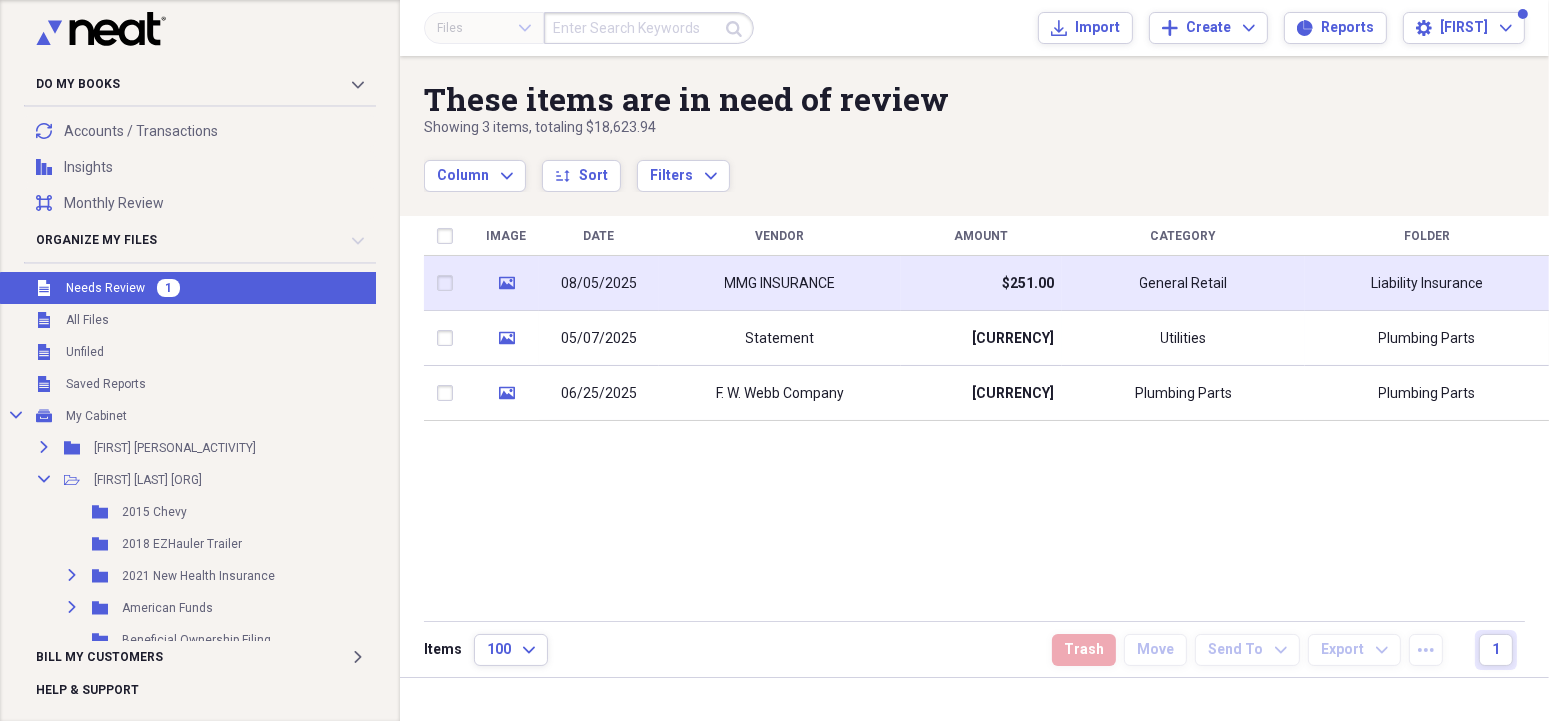 click on "MMG INSURANCE" at bounding box center (780, 284) 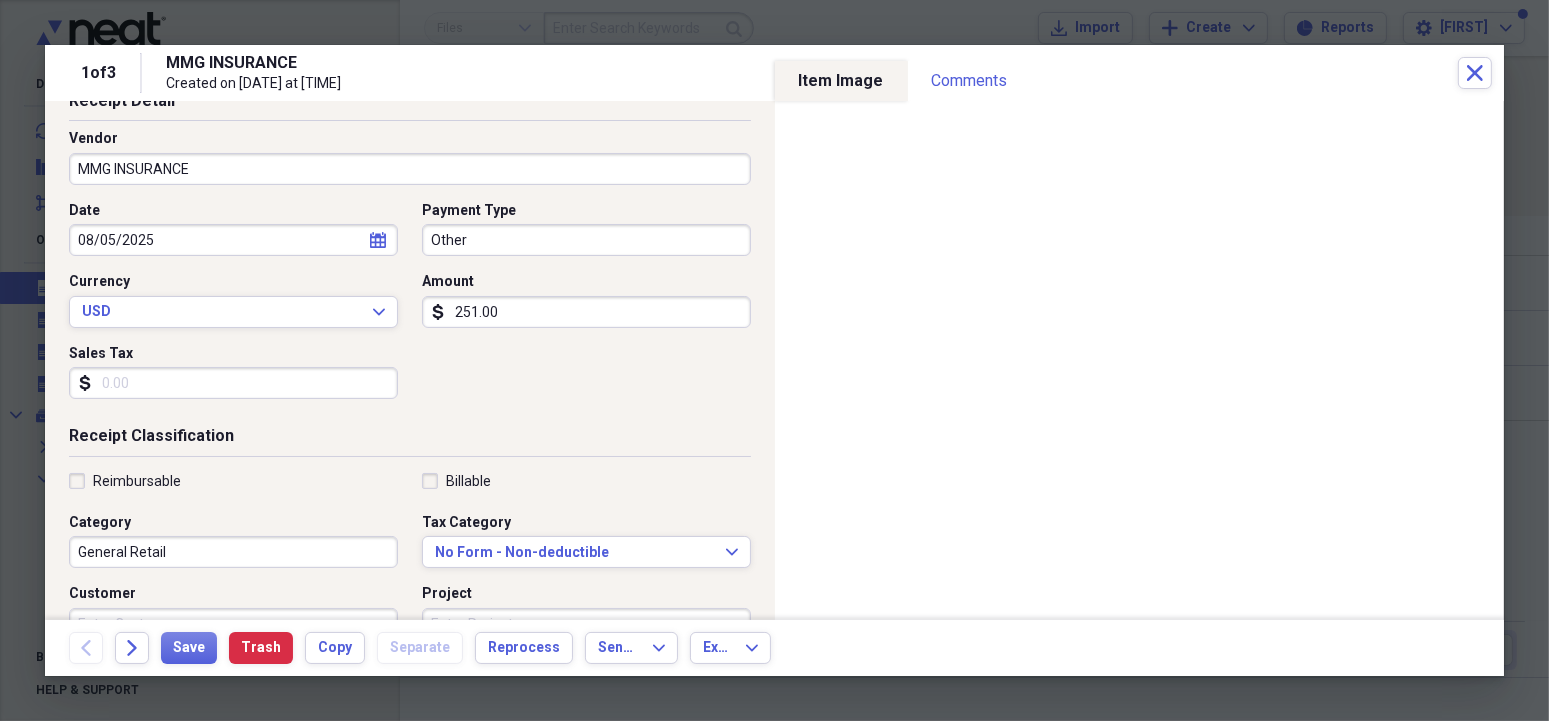 scroll, scrollTop: 230, scrollLeft: 0, axis: vertical 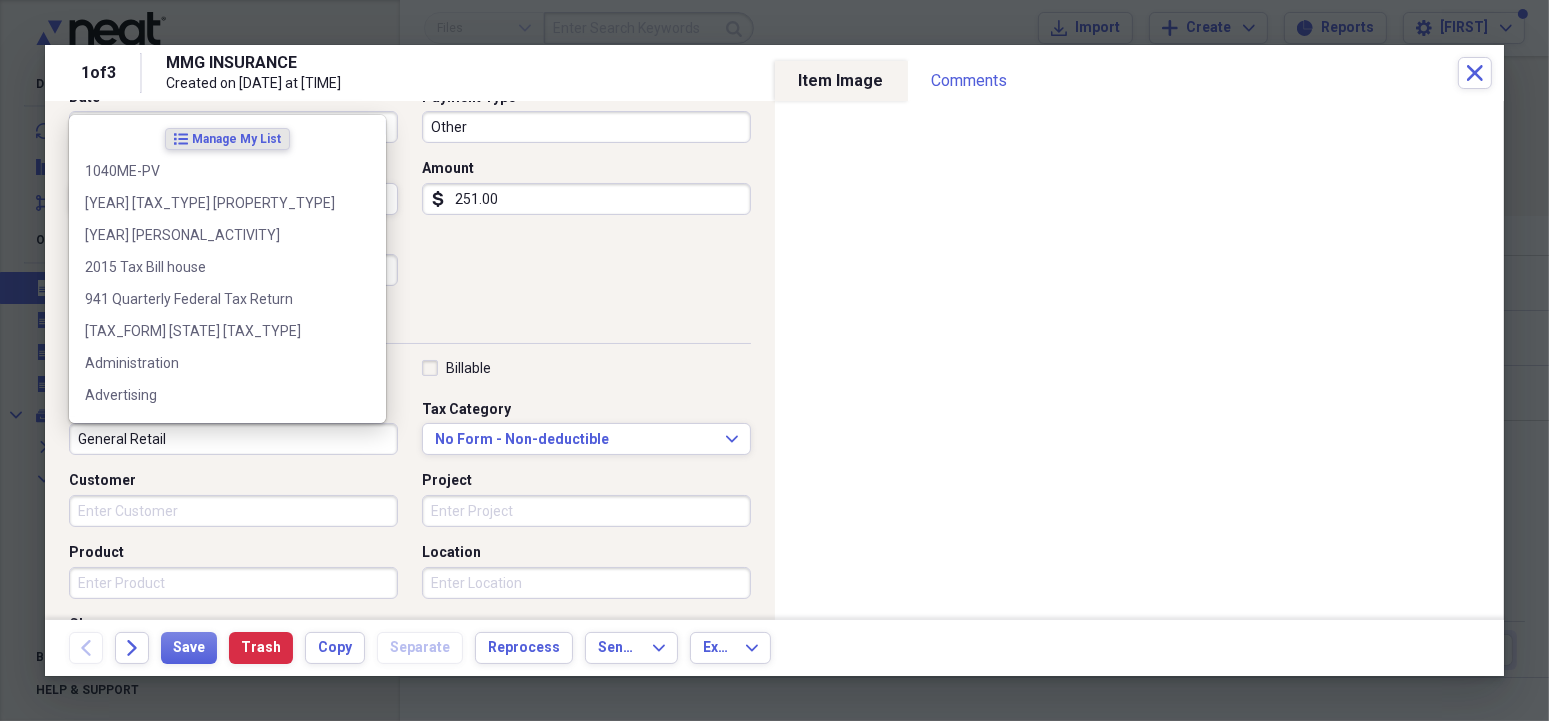 click on "General Retail" at bounding box center [233, 439] 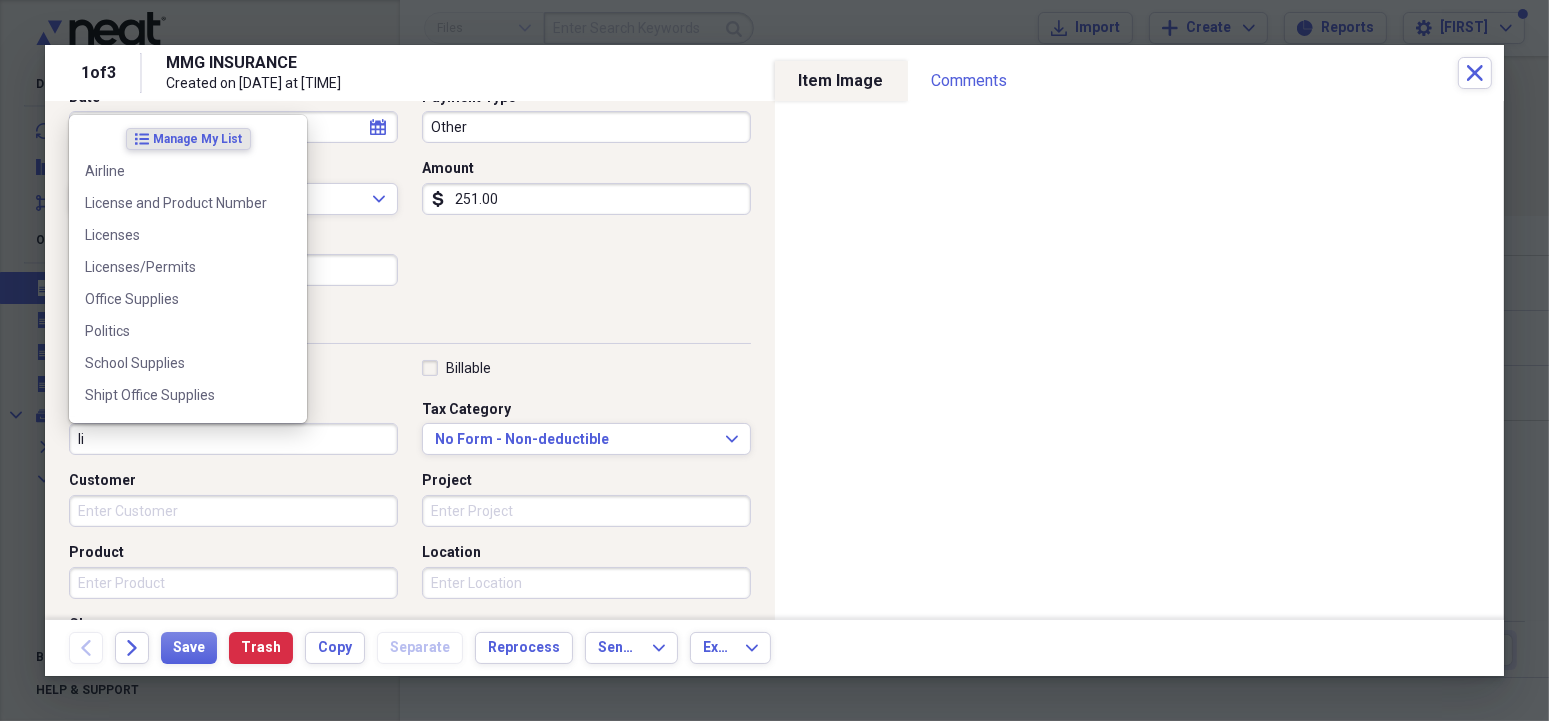 type on "l" 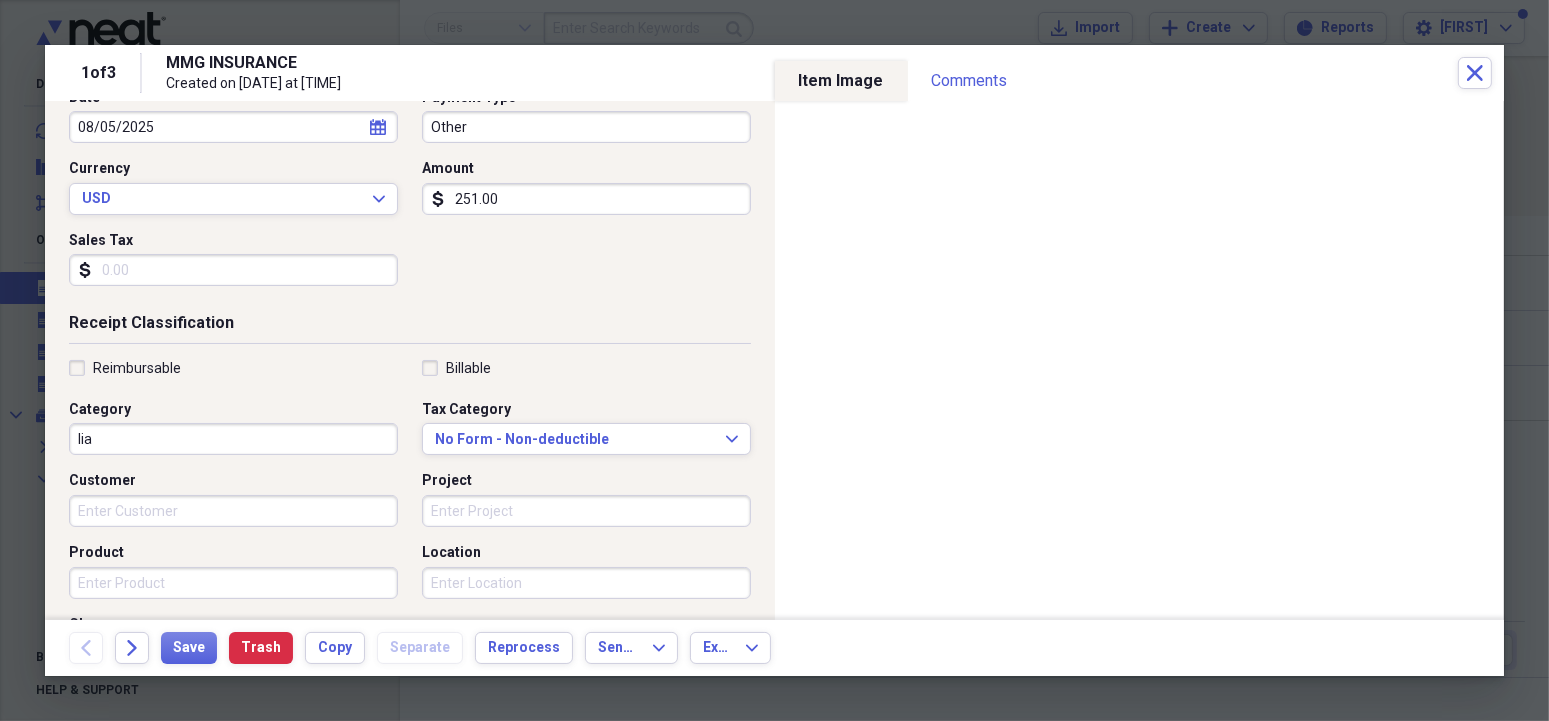 click on "lia" at bounding box center [233, 439] 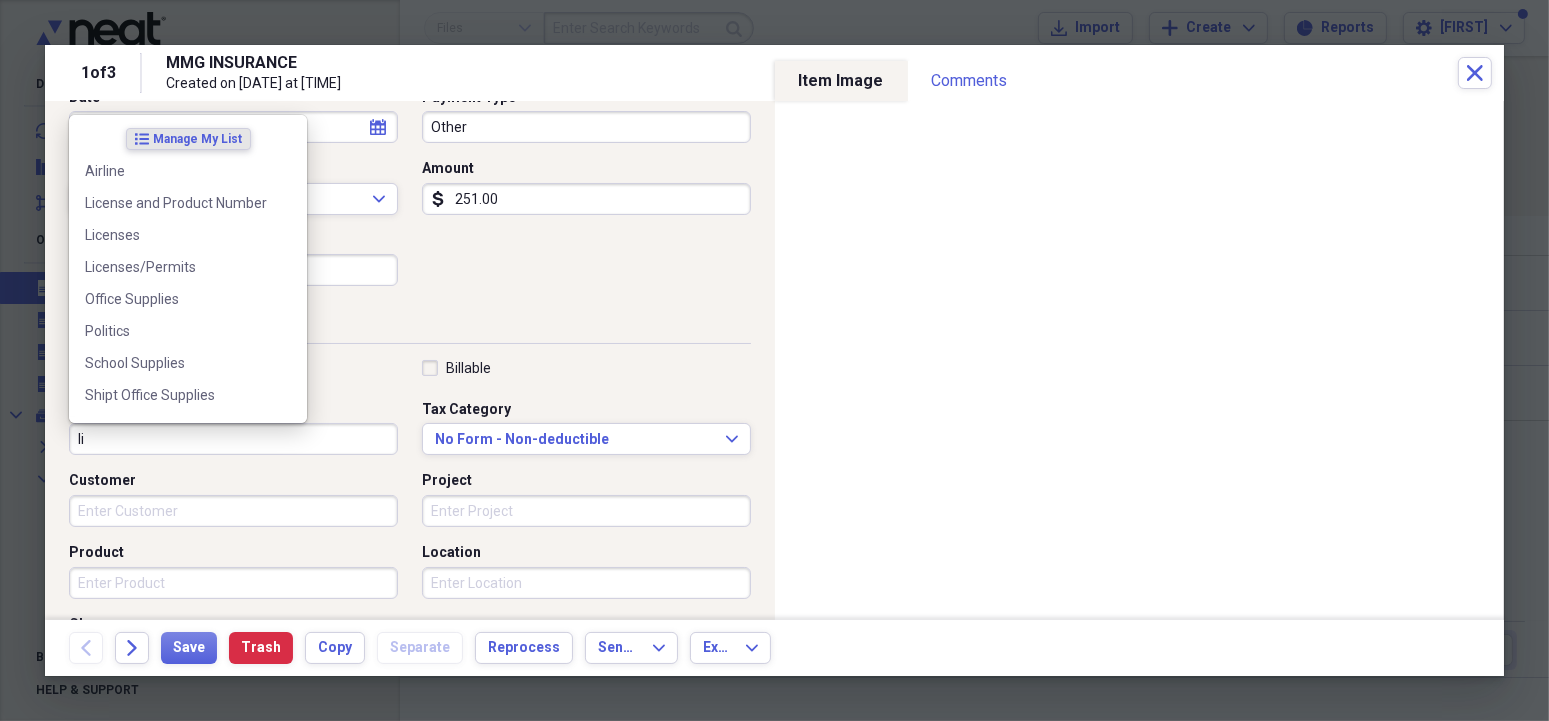 type on "l" 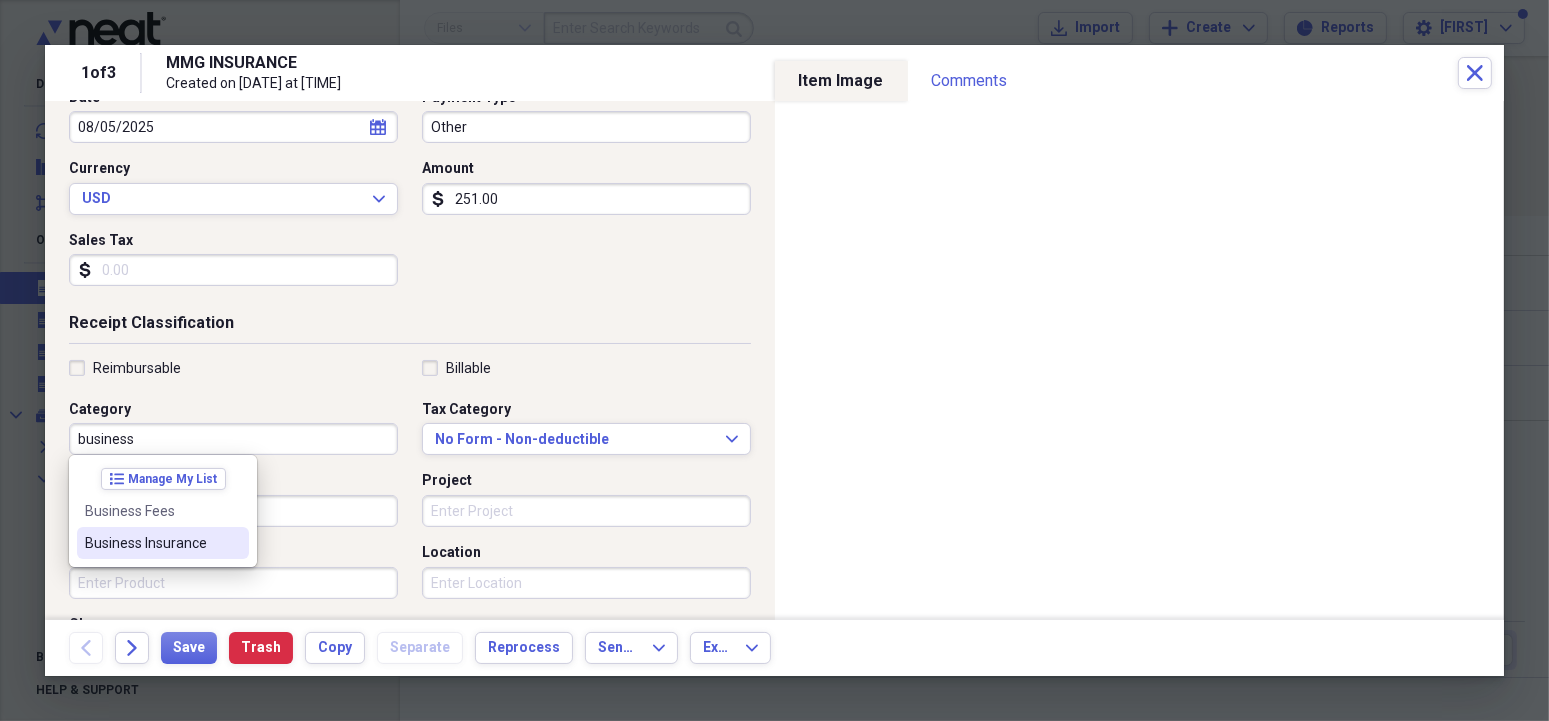 click on "Business Insurance" at bounding box center [151, 543] 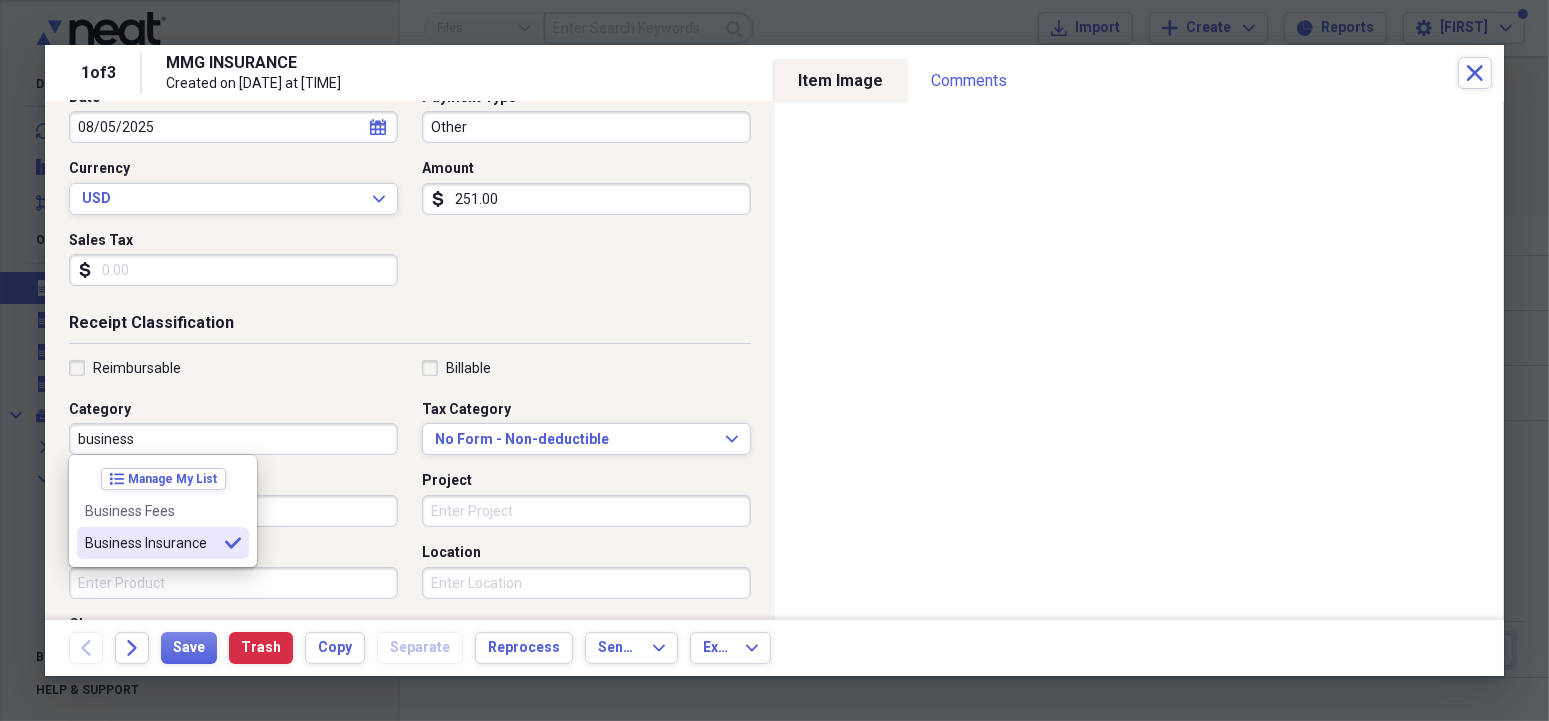 type on "Business Insurance" 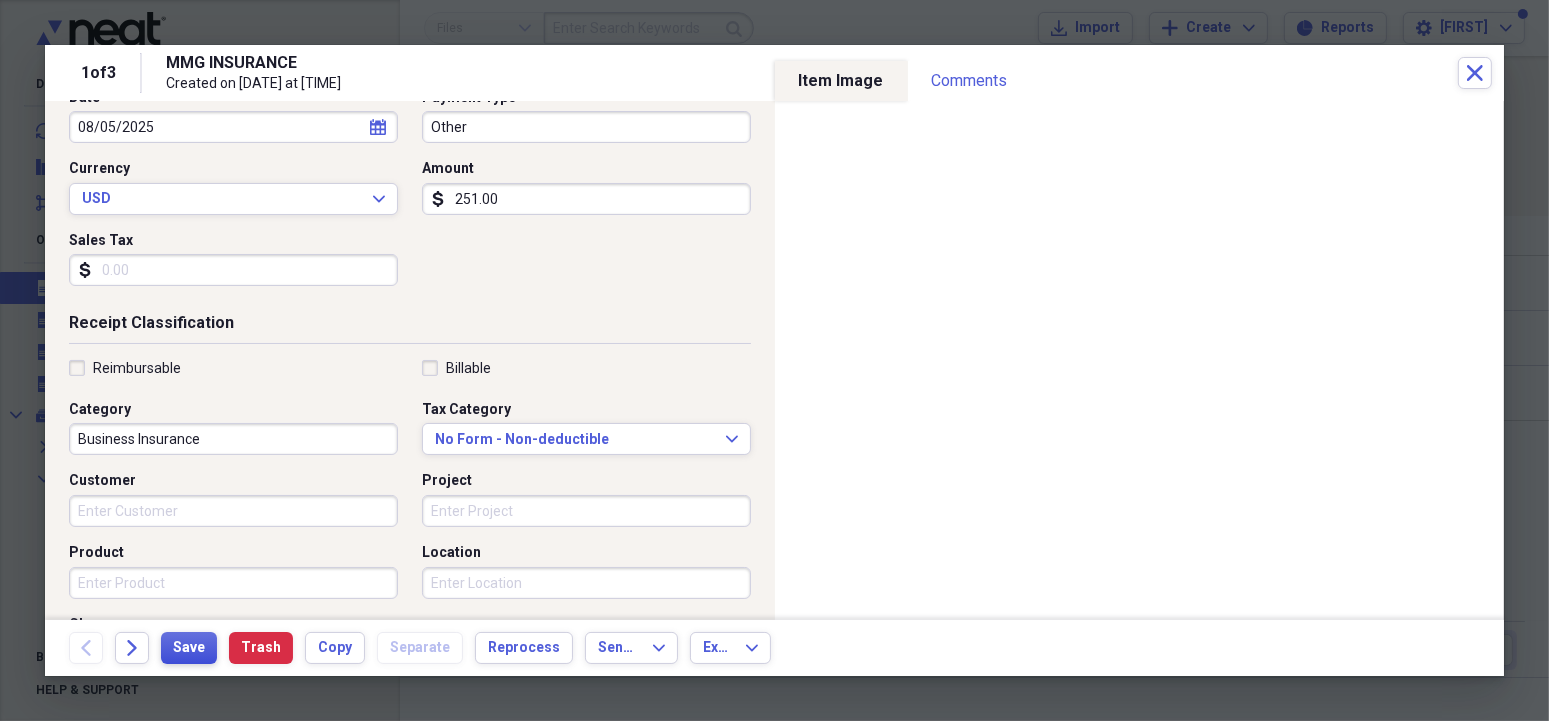 click on "Save" at bounding box center (189, 648) 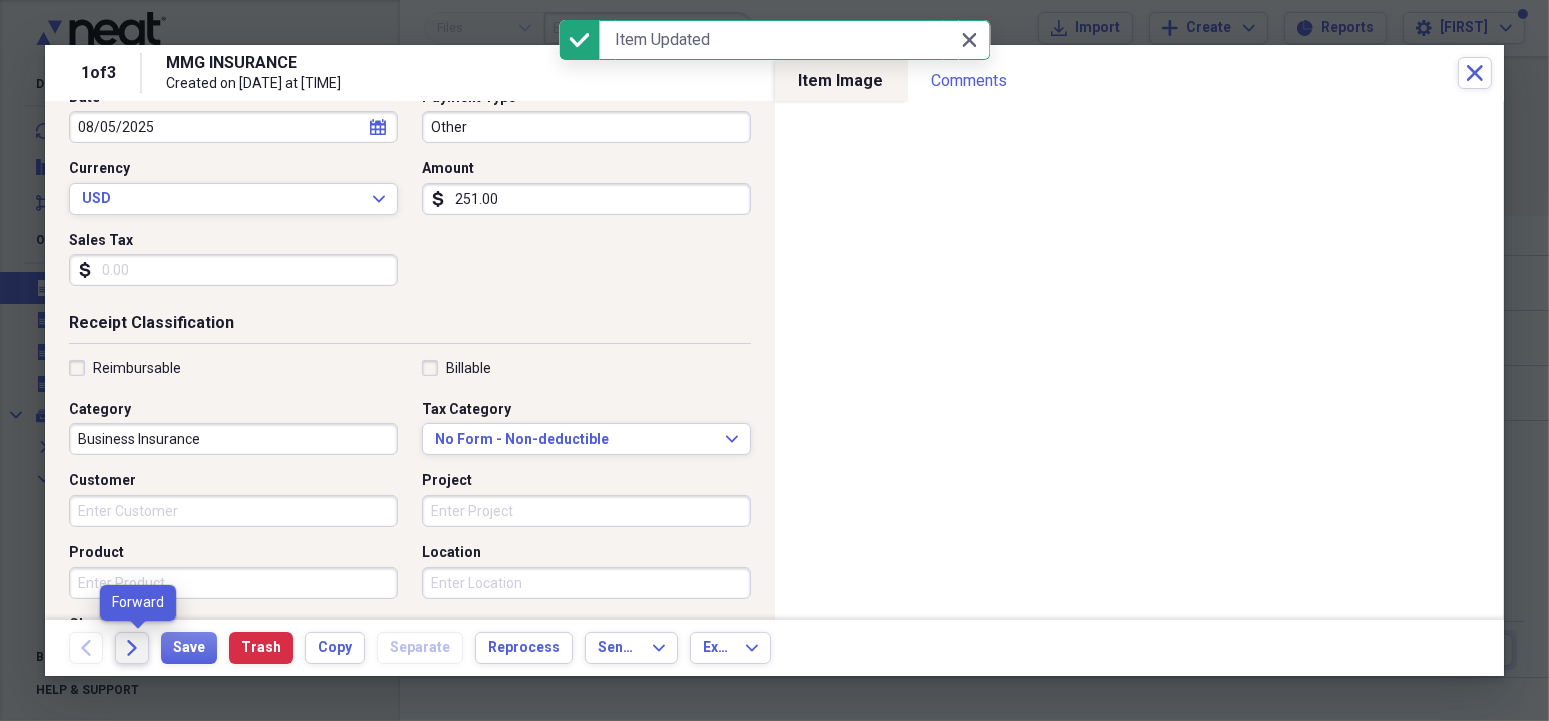 click on "Forward" 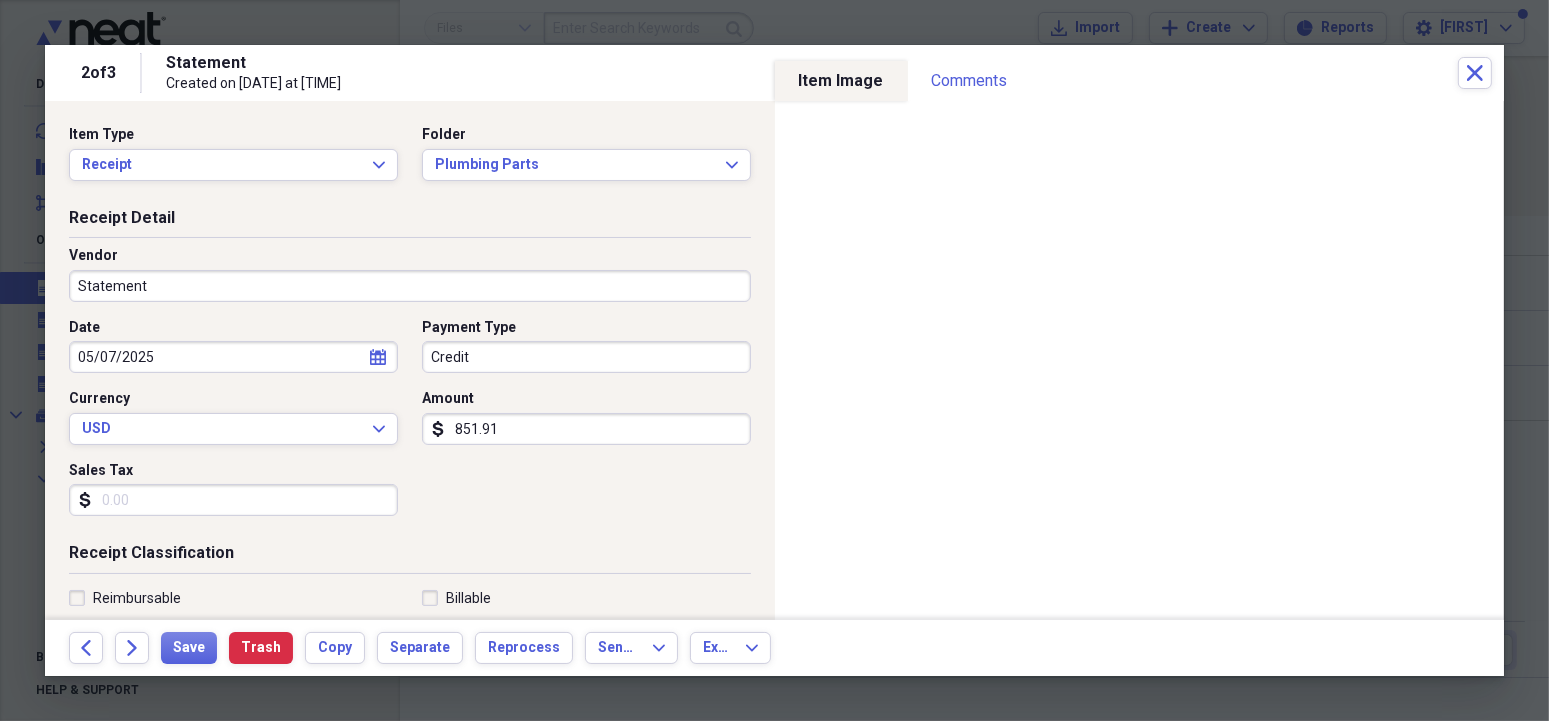 click on "Statement" at bounding box center (410, 286) 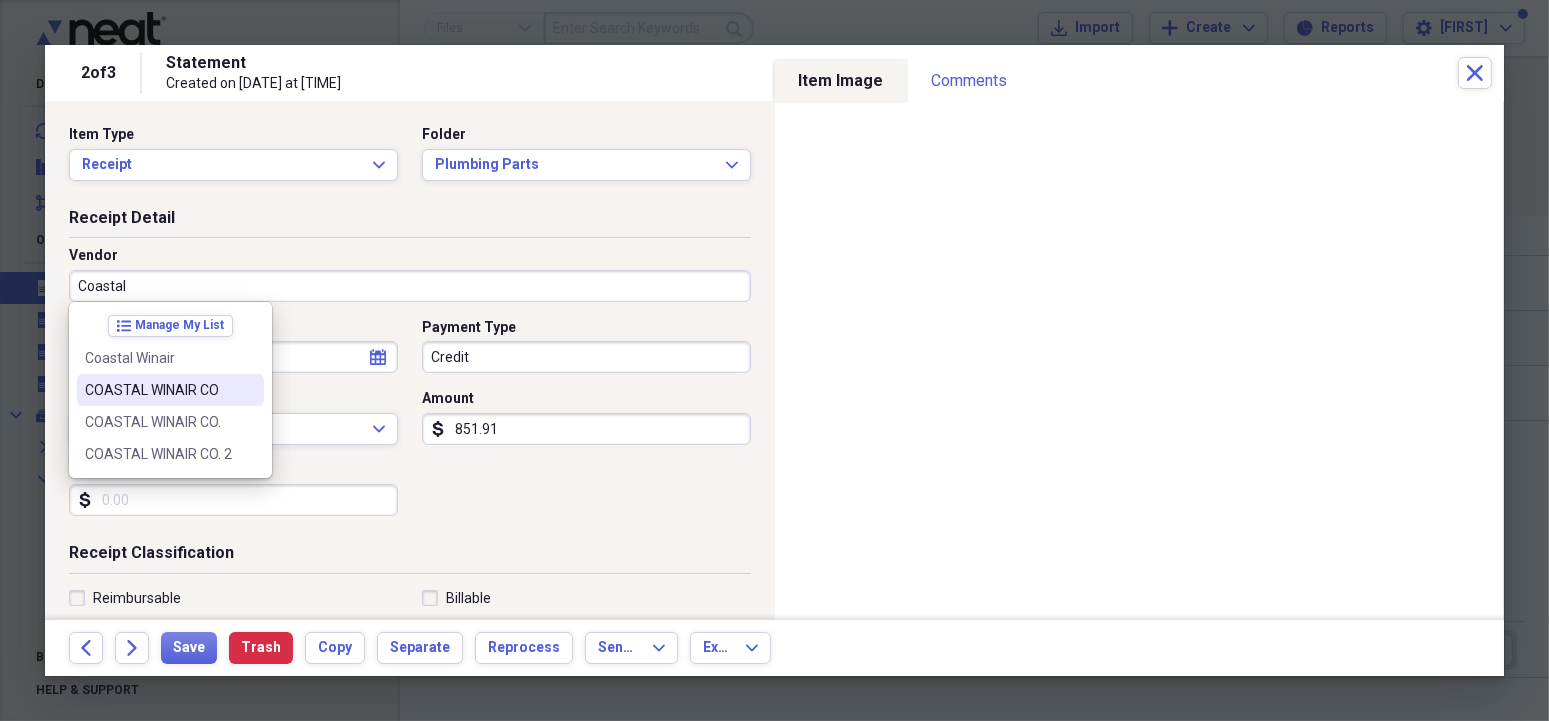 click on "COASTAL WINAIR CO" at bounding box center (158, 390) 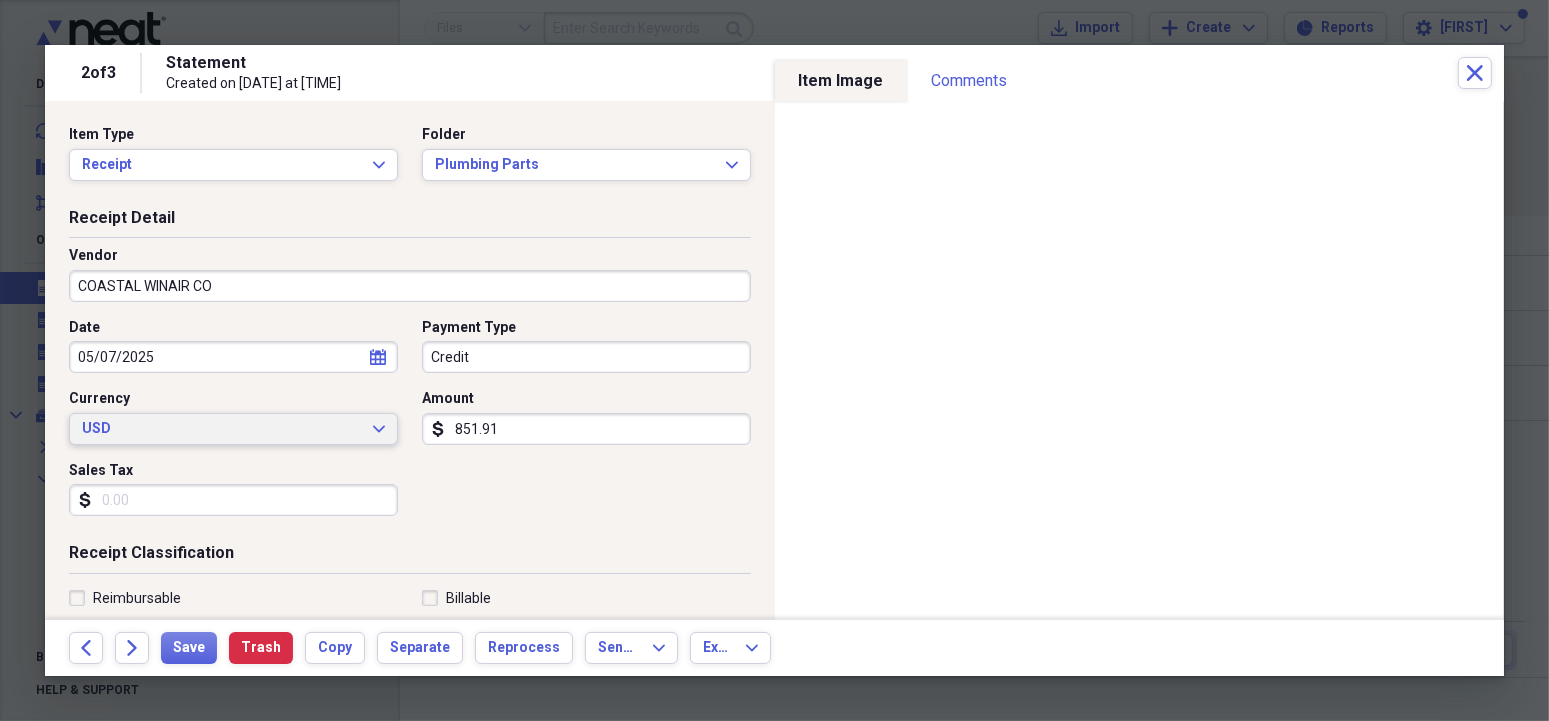 type on "General Retail" 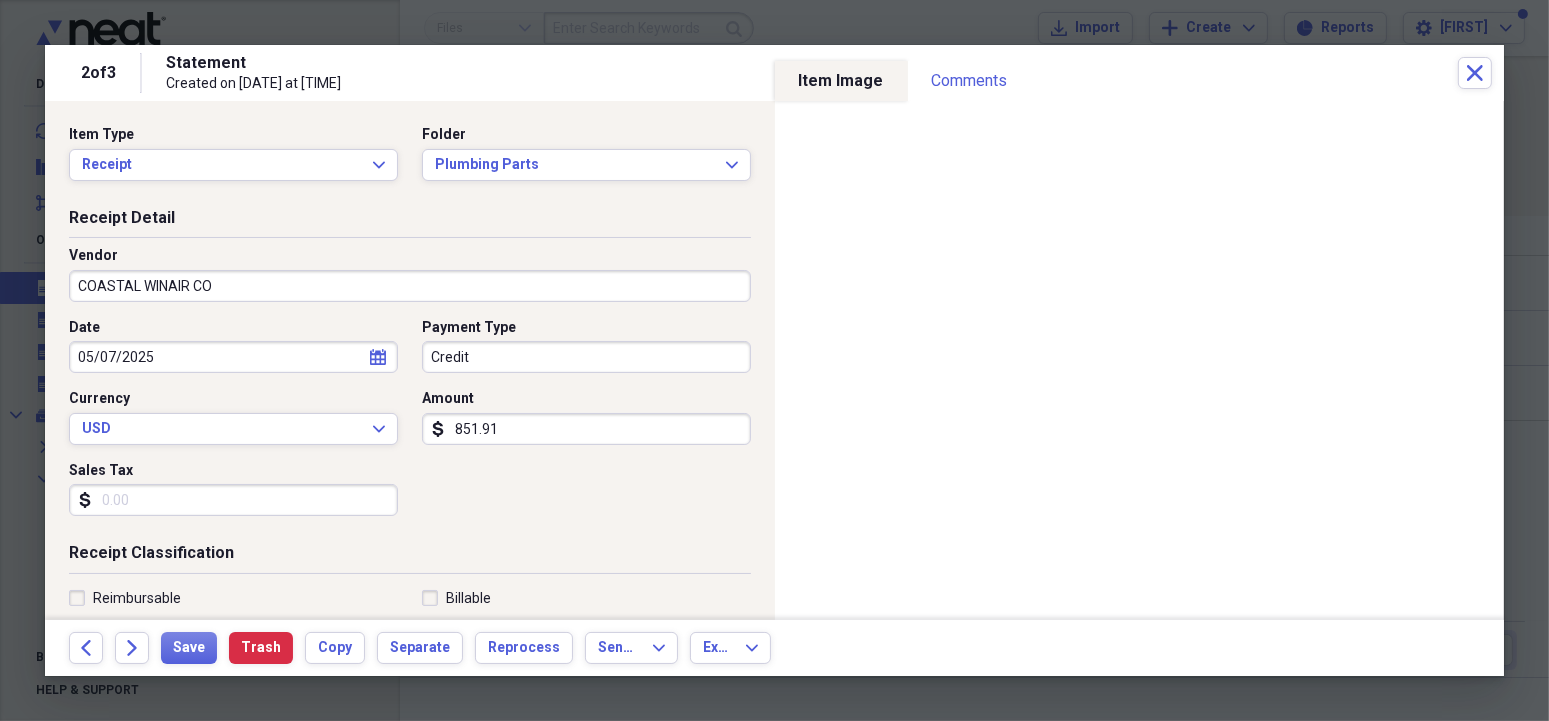 click 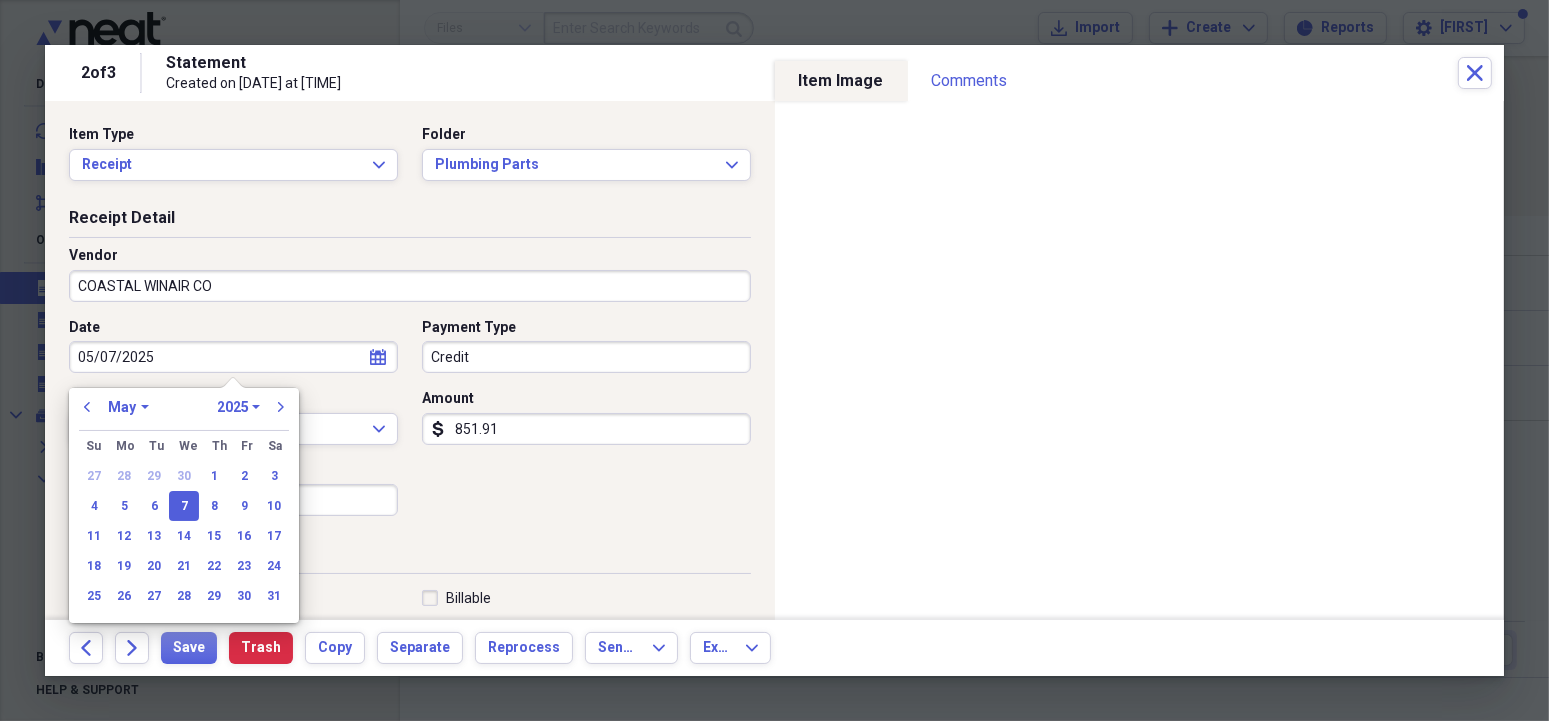 select on "6" 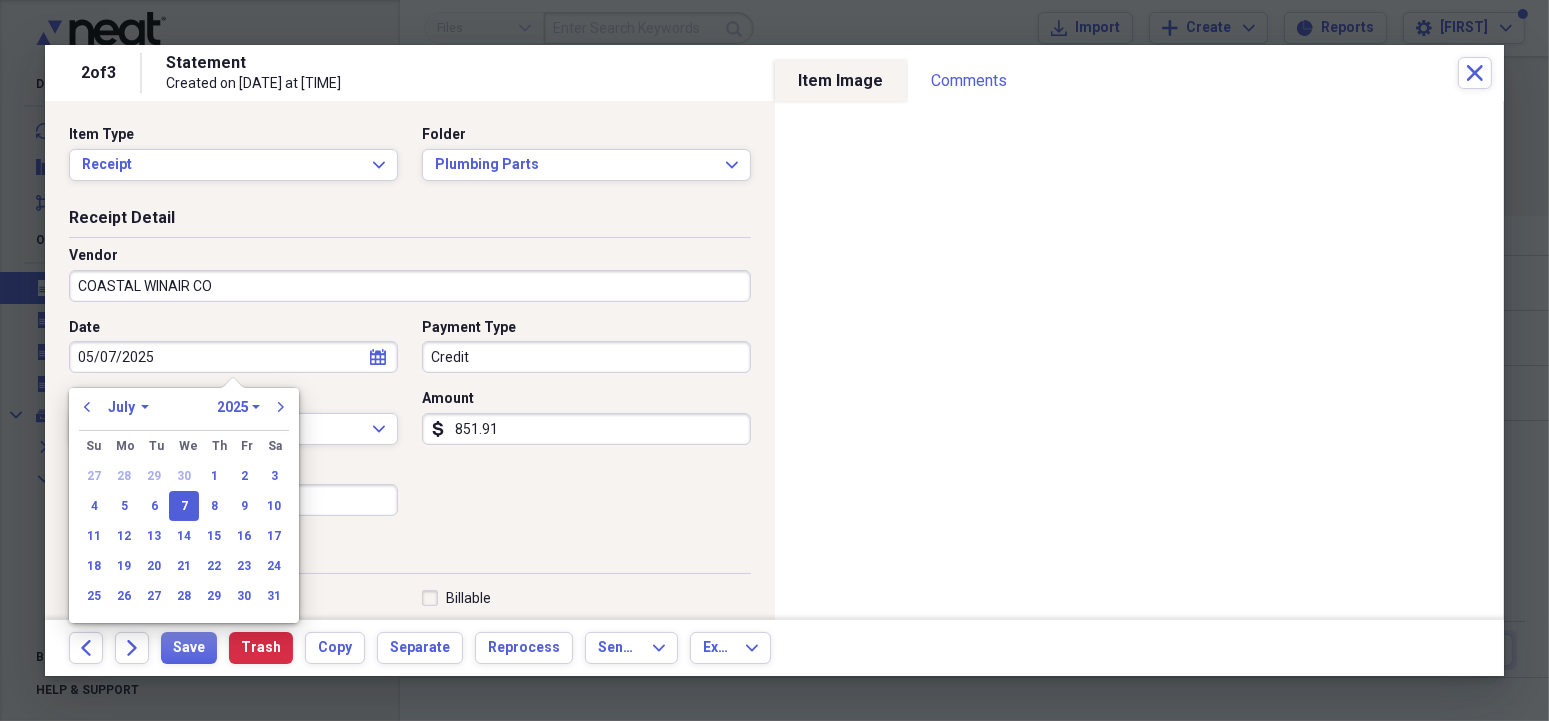 click on "July" at bounding box center (0, 0) 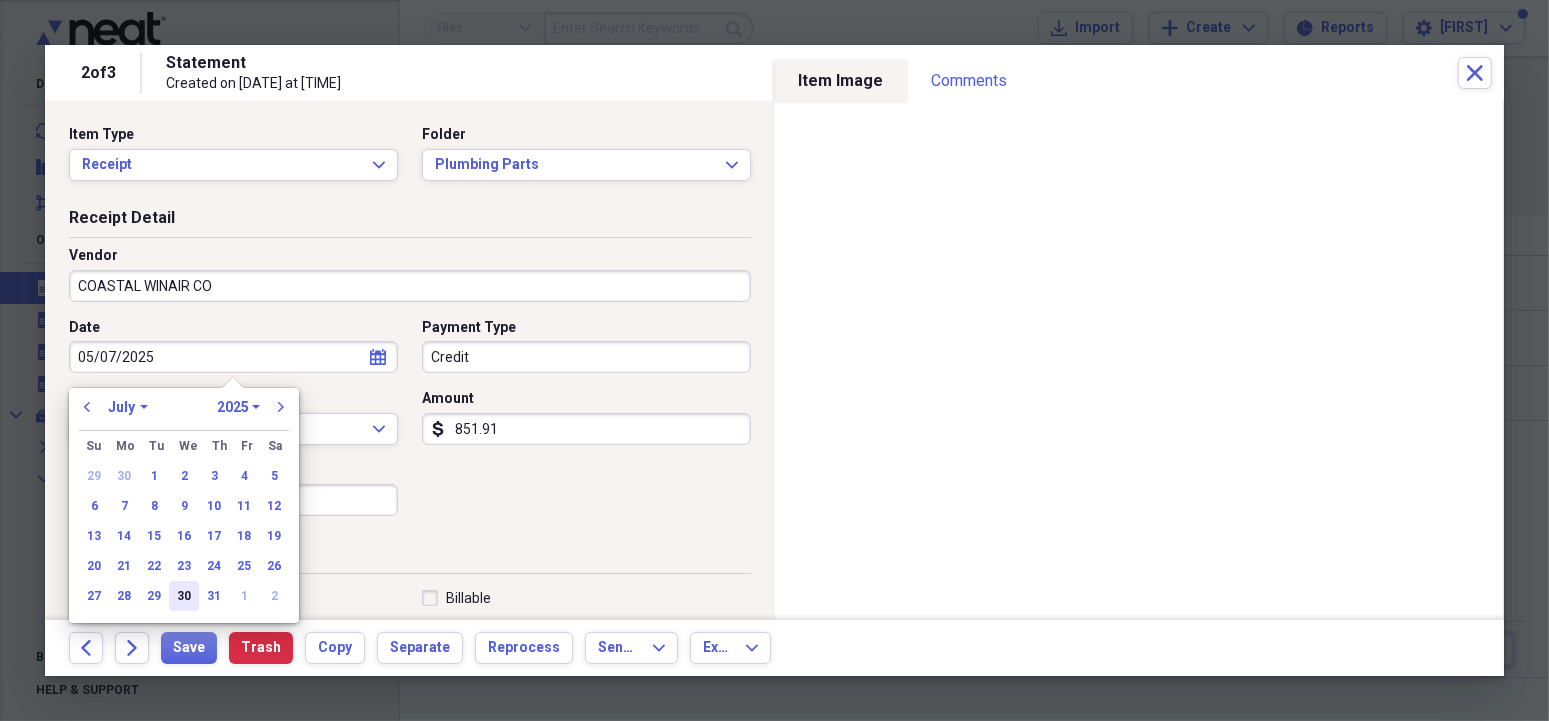 click on "30" at bounding box center (184, 596) 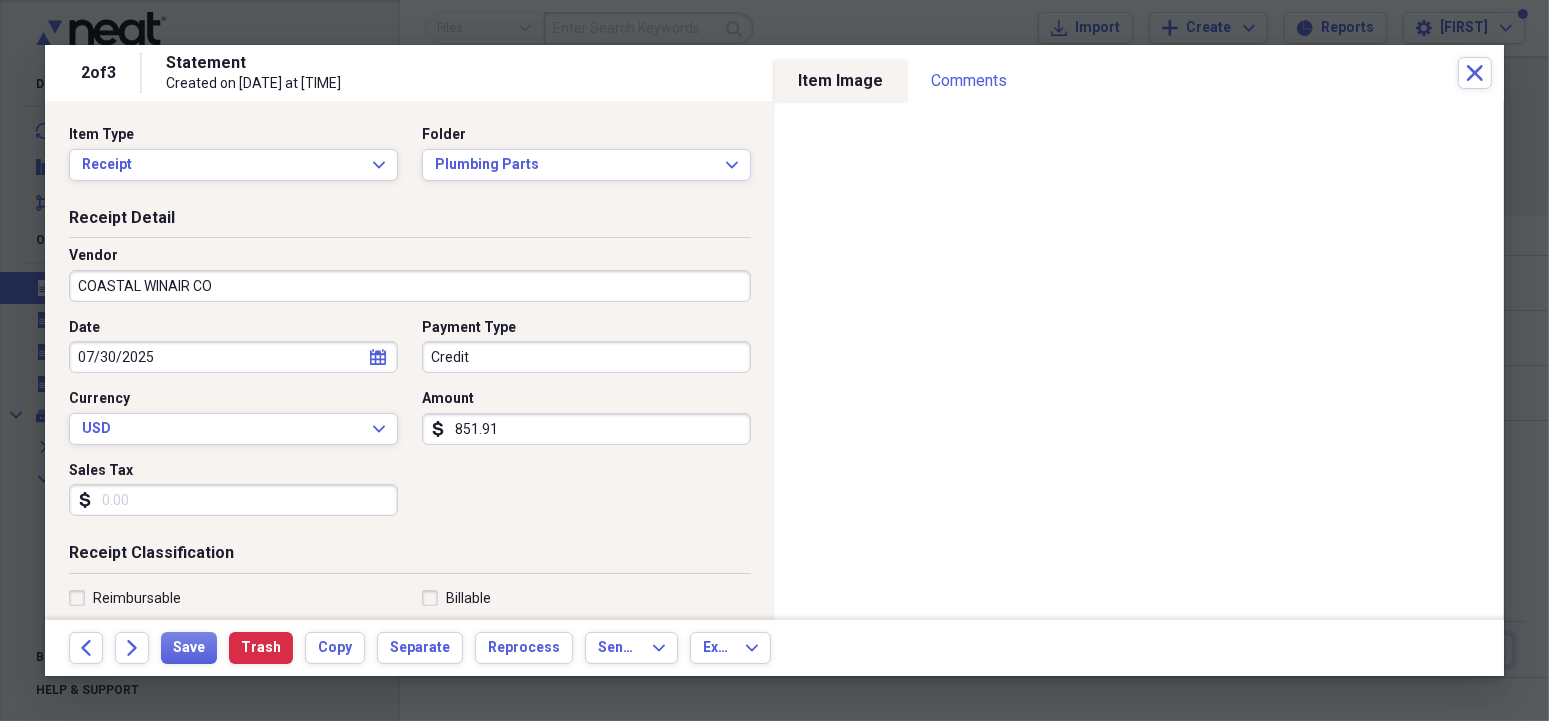 drag, startPoint x: 501, startPoint y: 432, endPoint x: 410, endPoint y: 435, distance: 91.04944 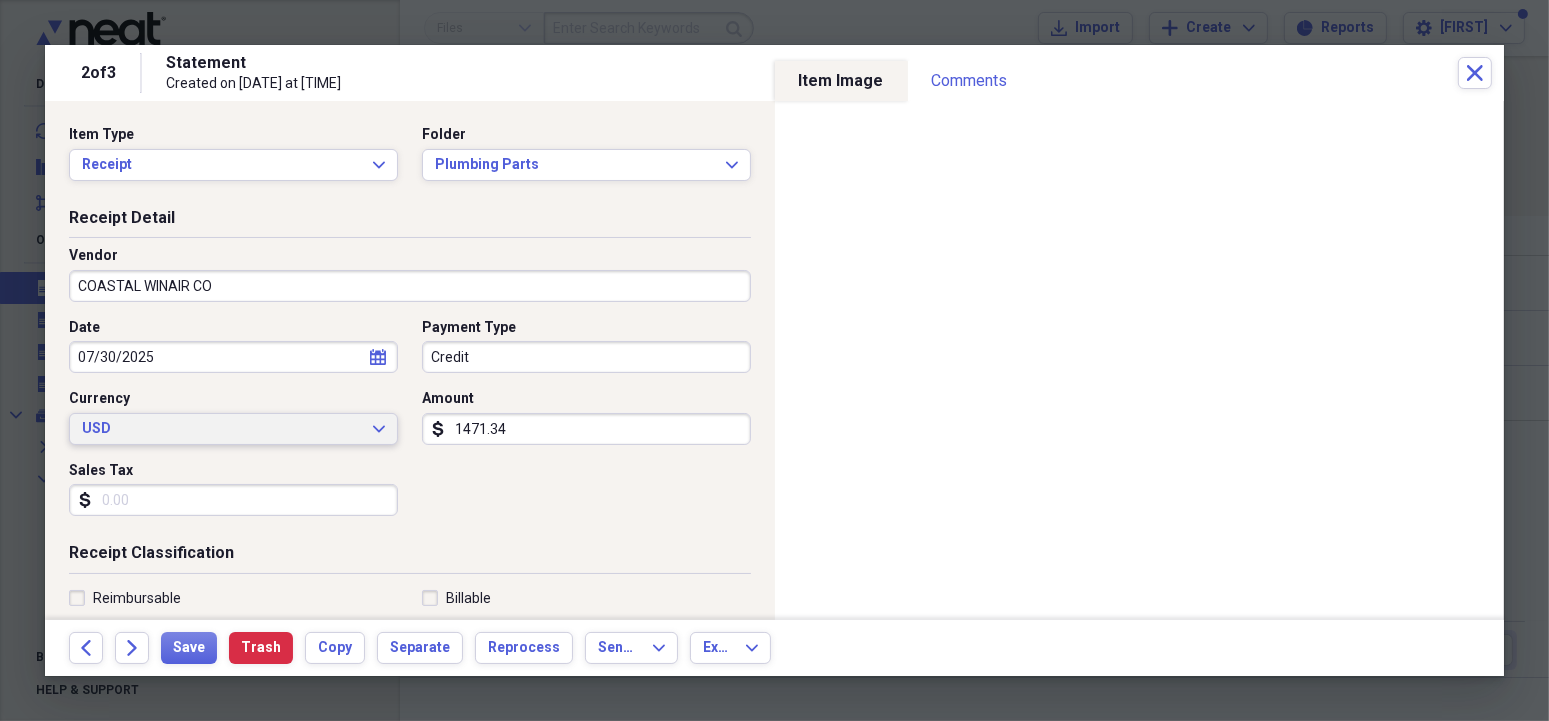 type on "14713.42" 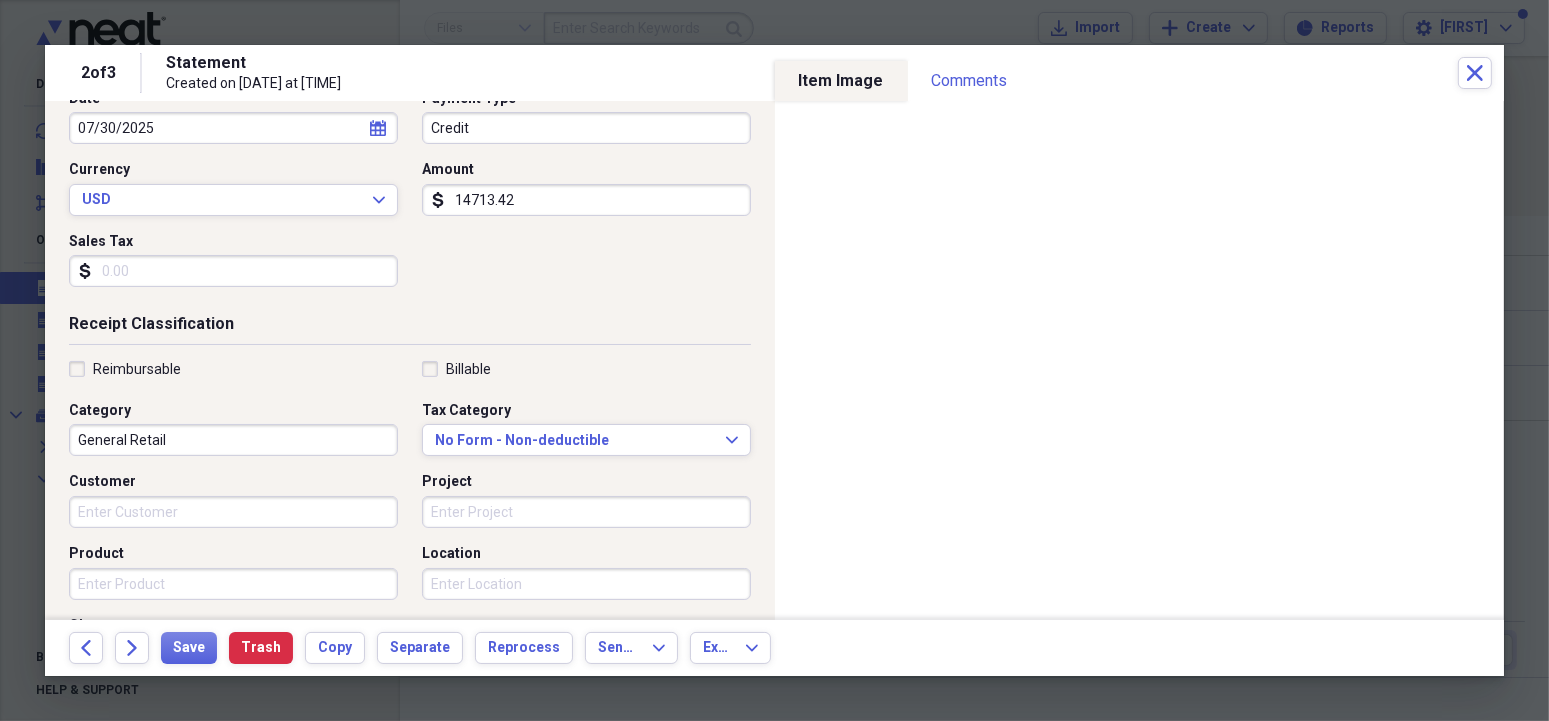 scroll, scrollTop: 230, scrollLeft: 0, axis: vertical 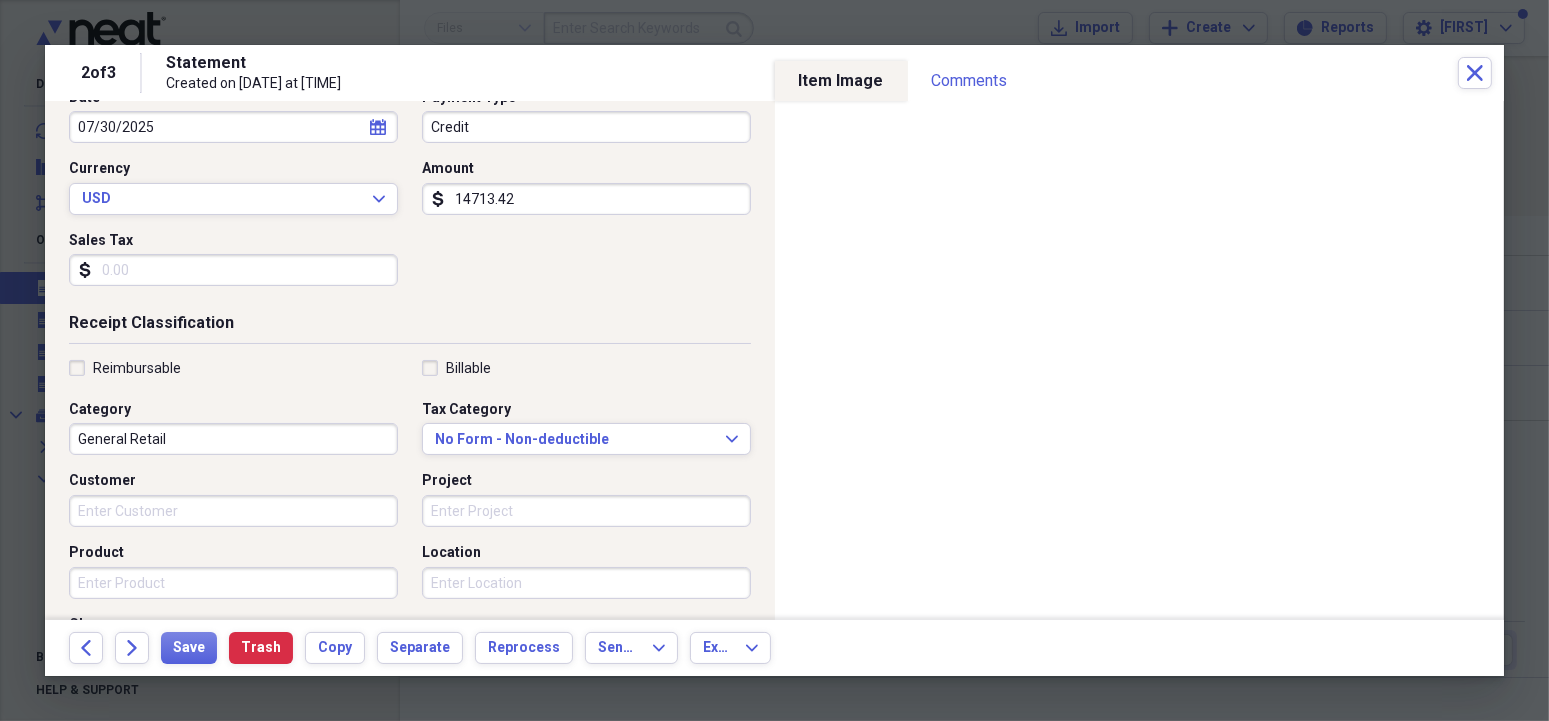 click on "General Retail" at bounding box center [233, 439] 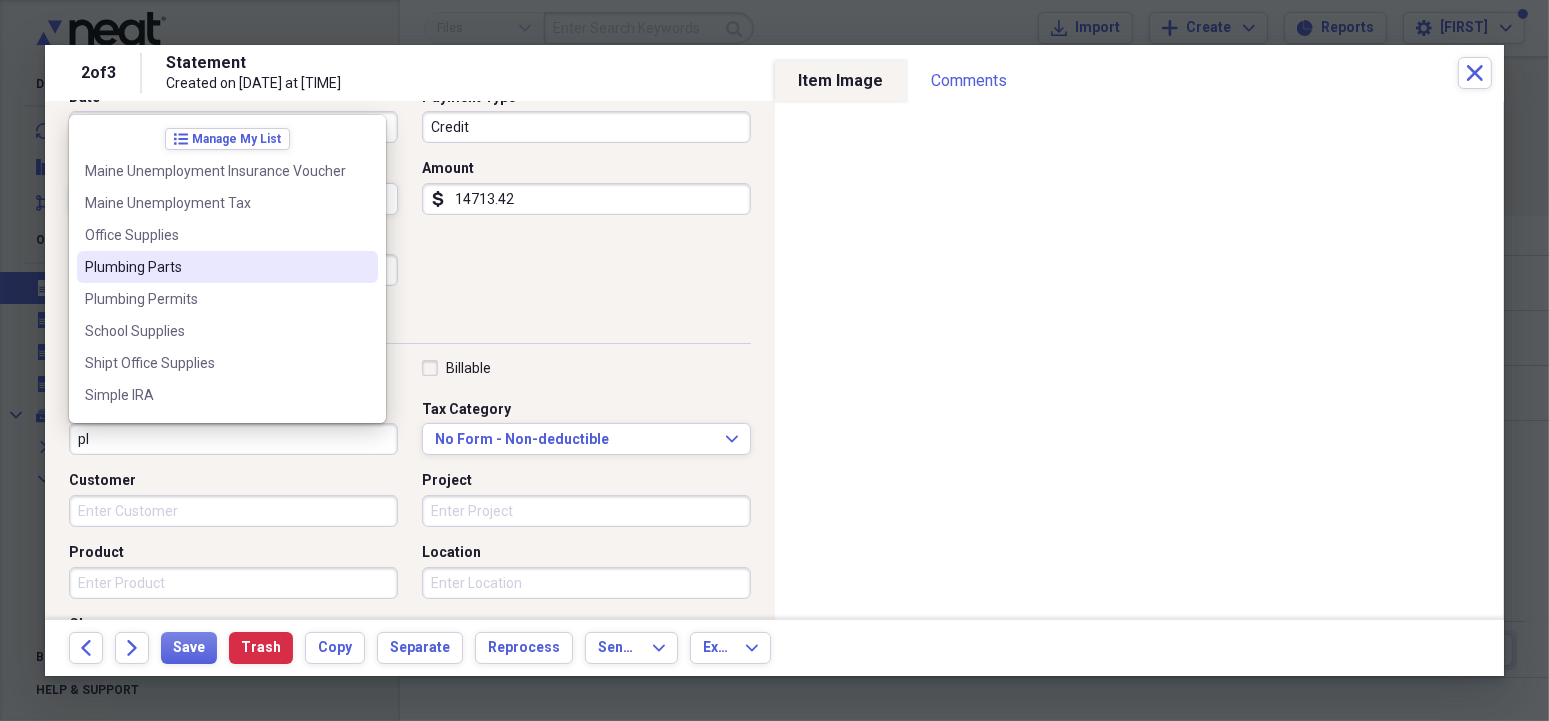click on "Plumbing Parts" at bounding box center [227, 267] 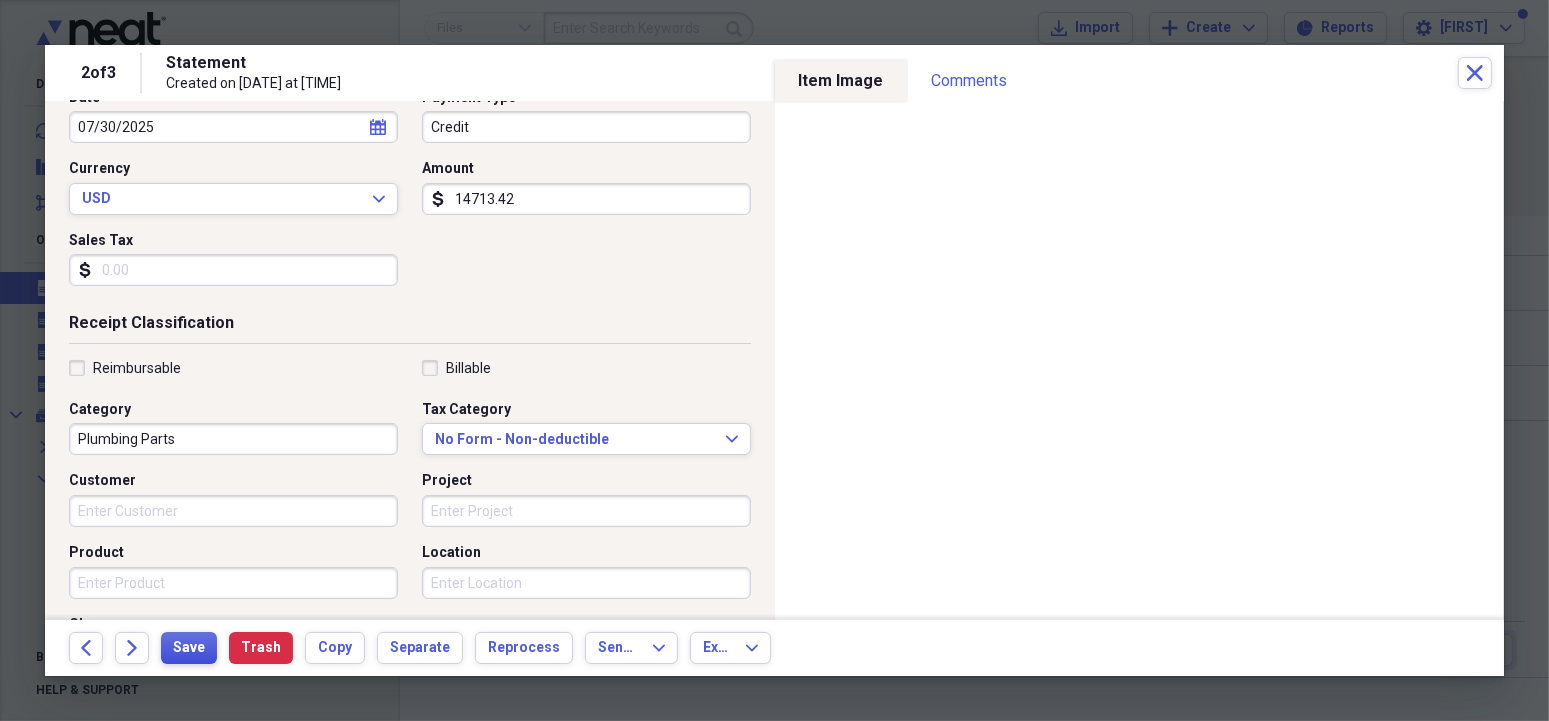 click on "Save" at bounding box center [189, 648] 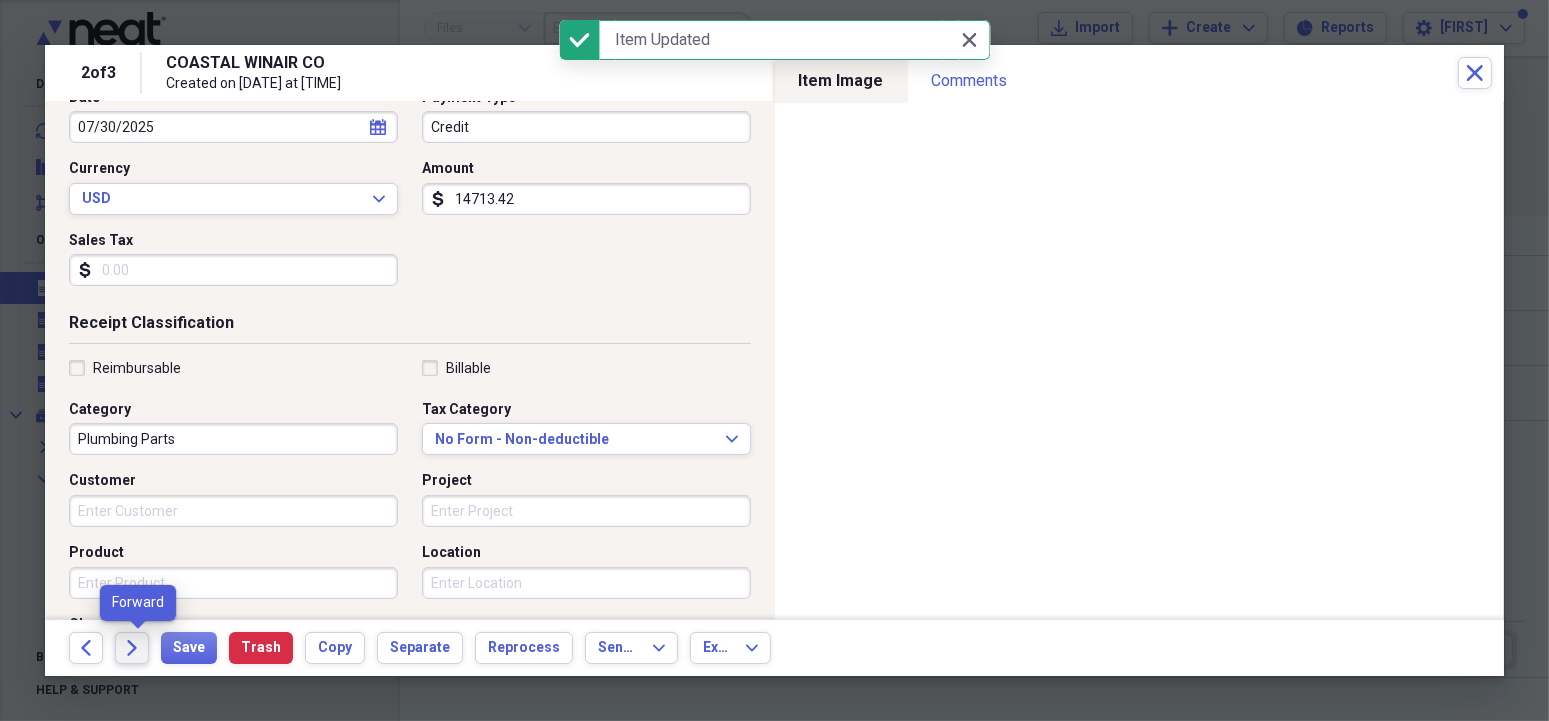click on "Forward" 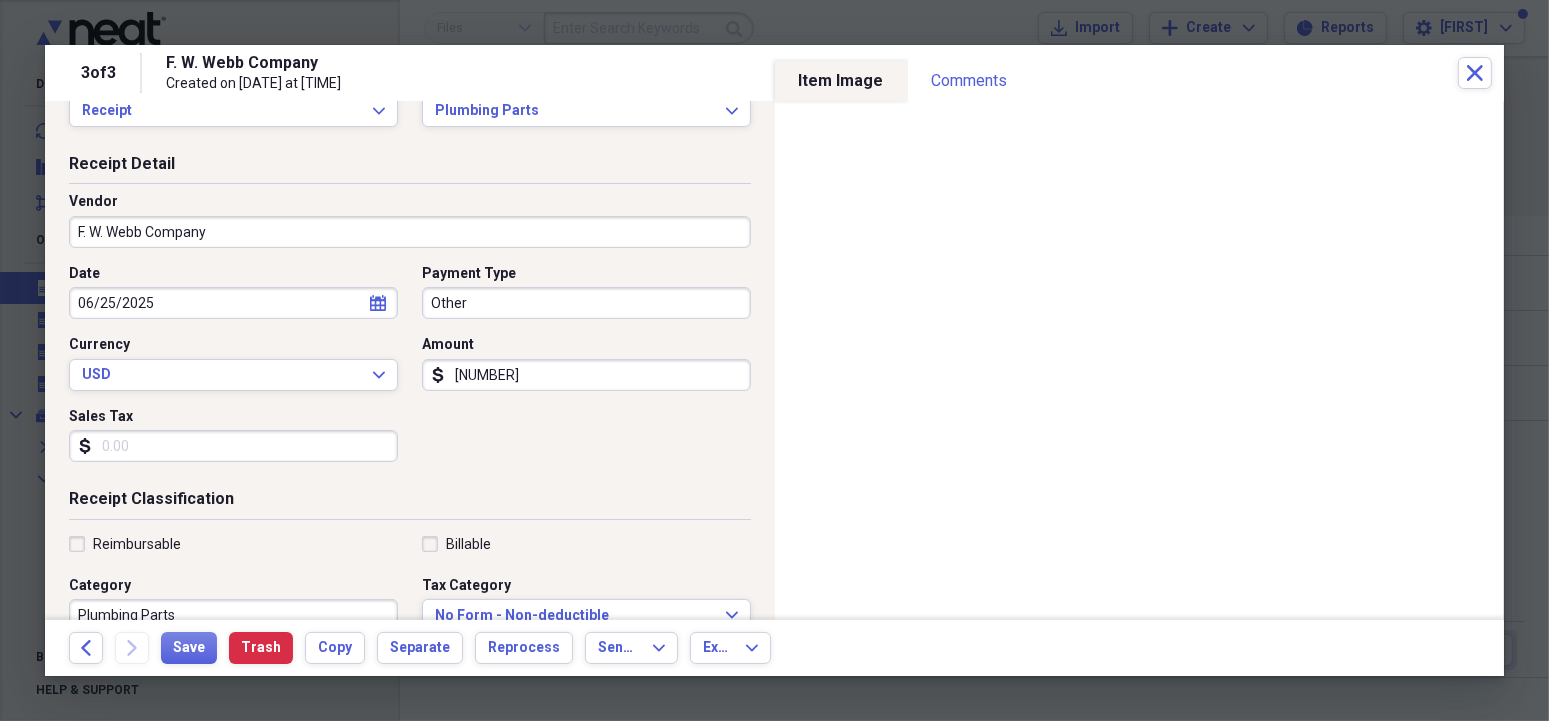 scroll, scrollTop: 0, scrollLeft: 0, axis: both 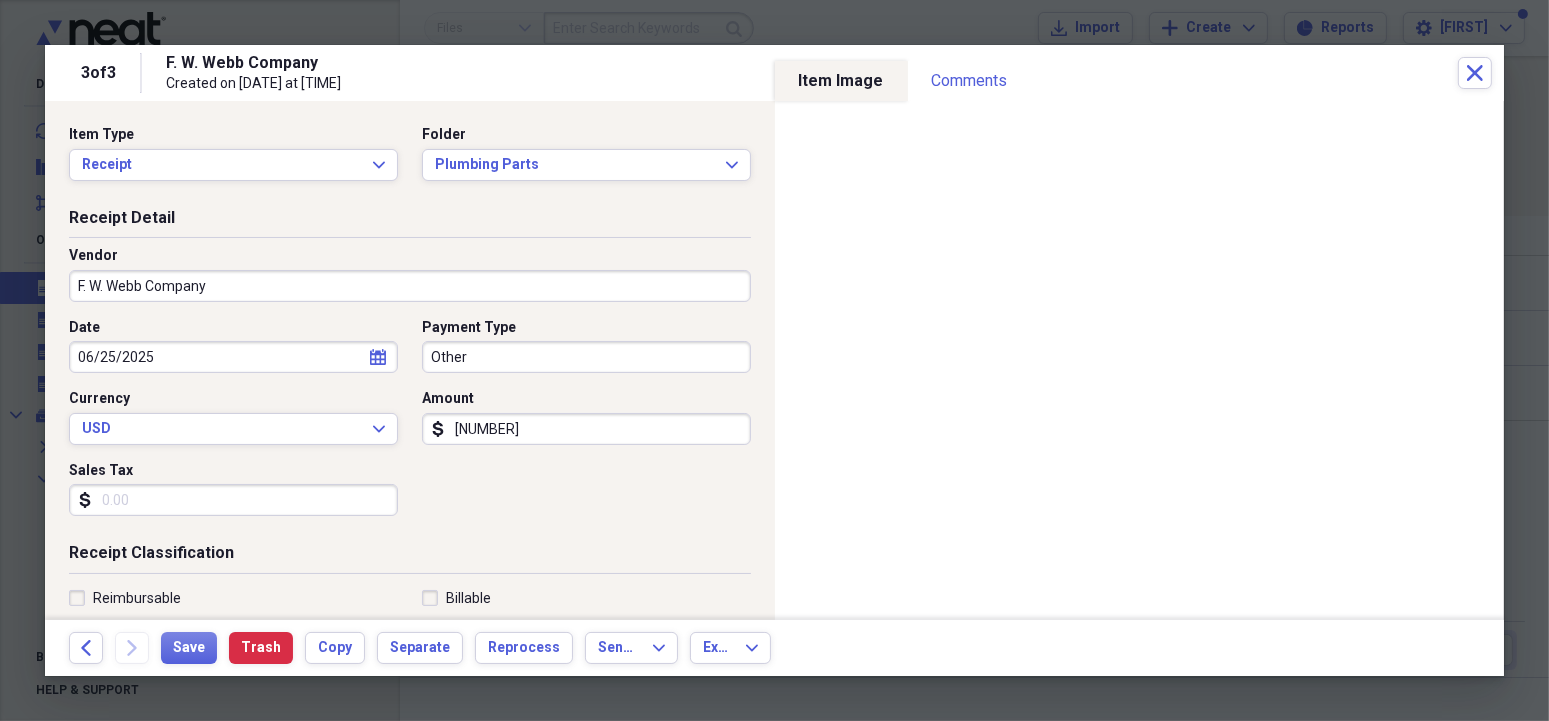 click 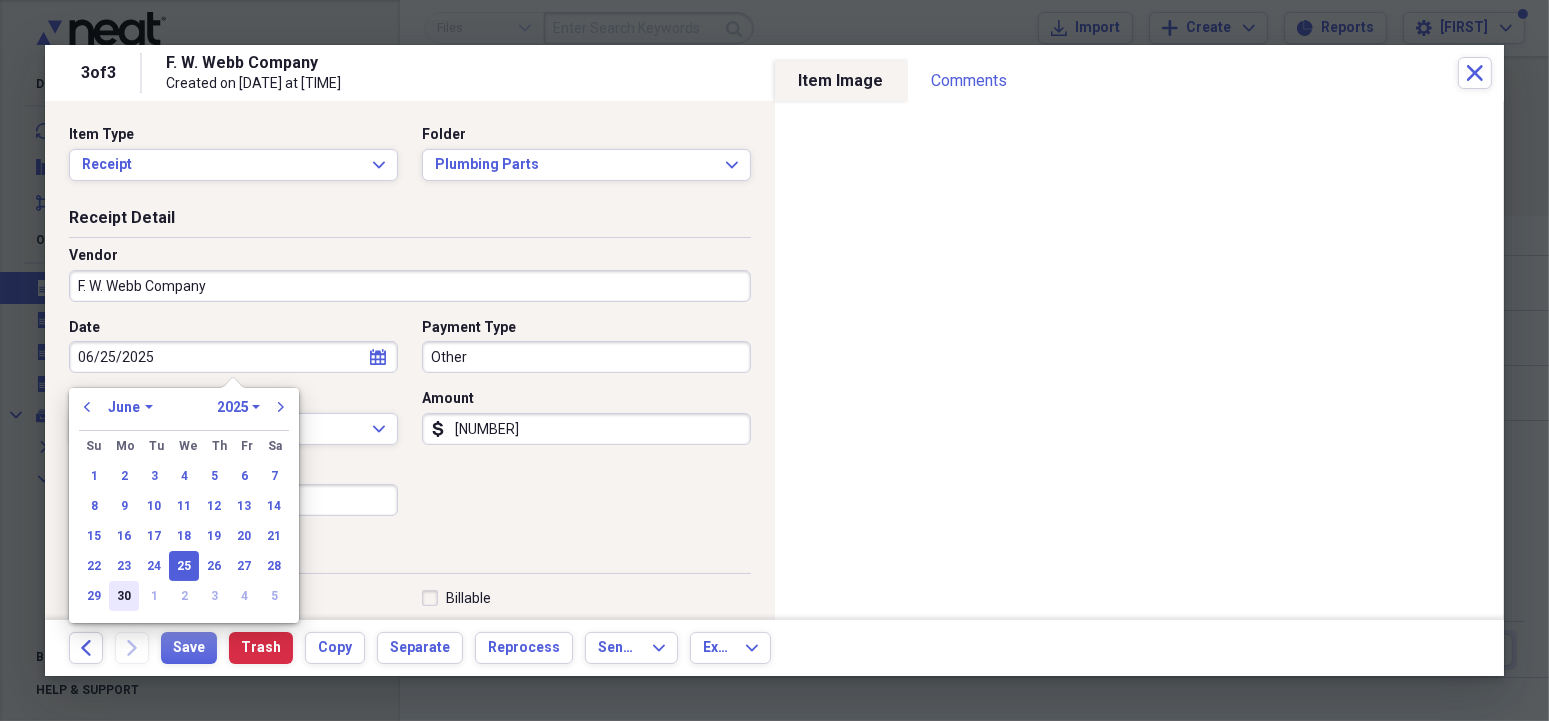 click on "30" at bounding box center [124, 596] 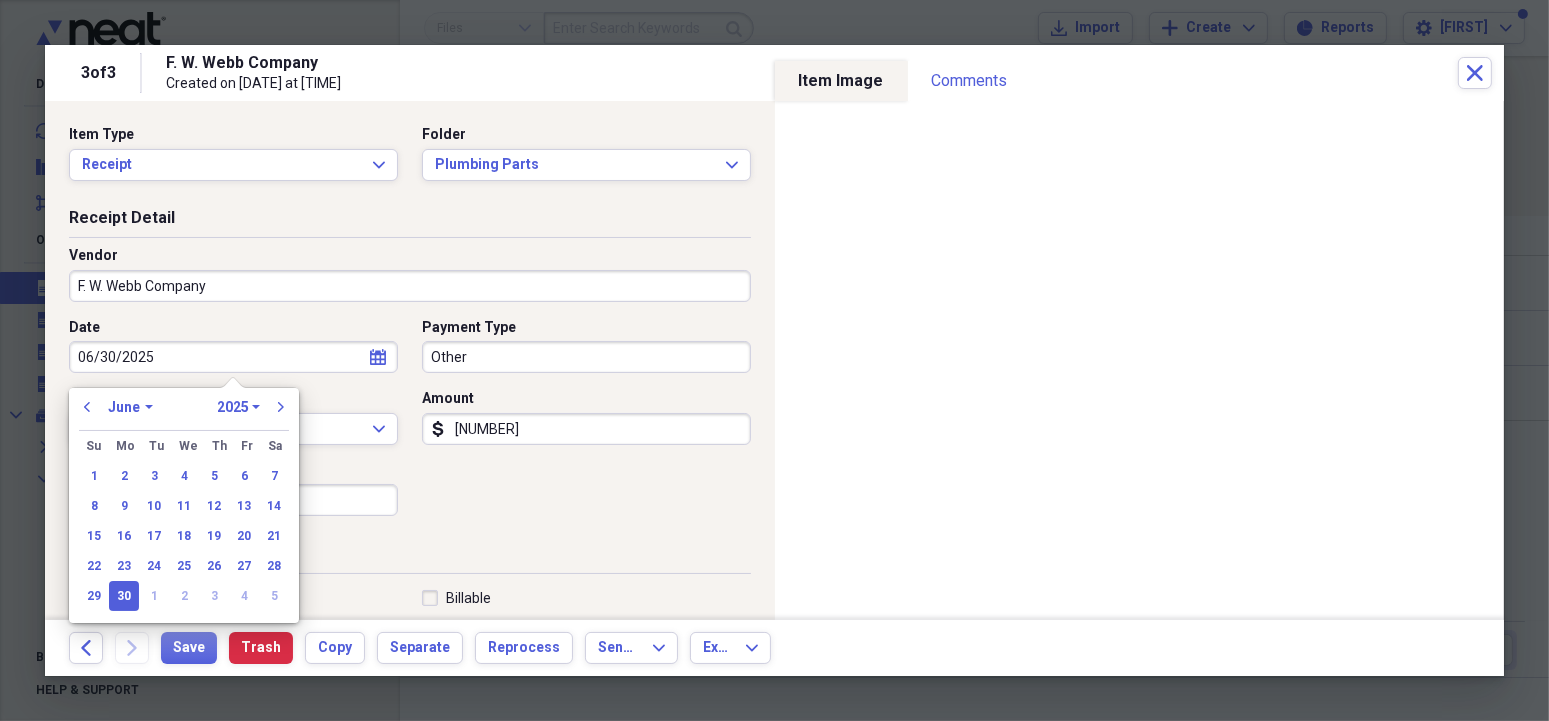 type on "06/30/2025" 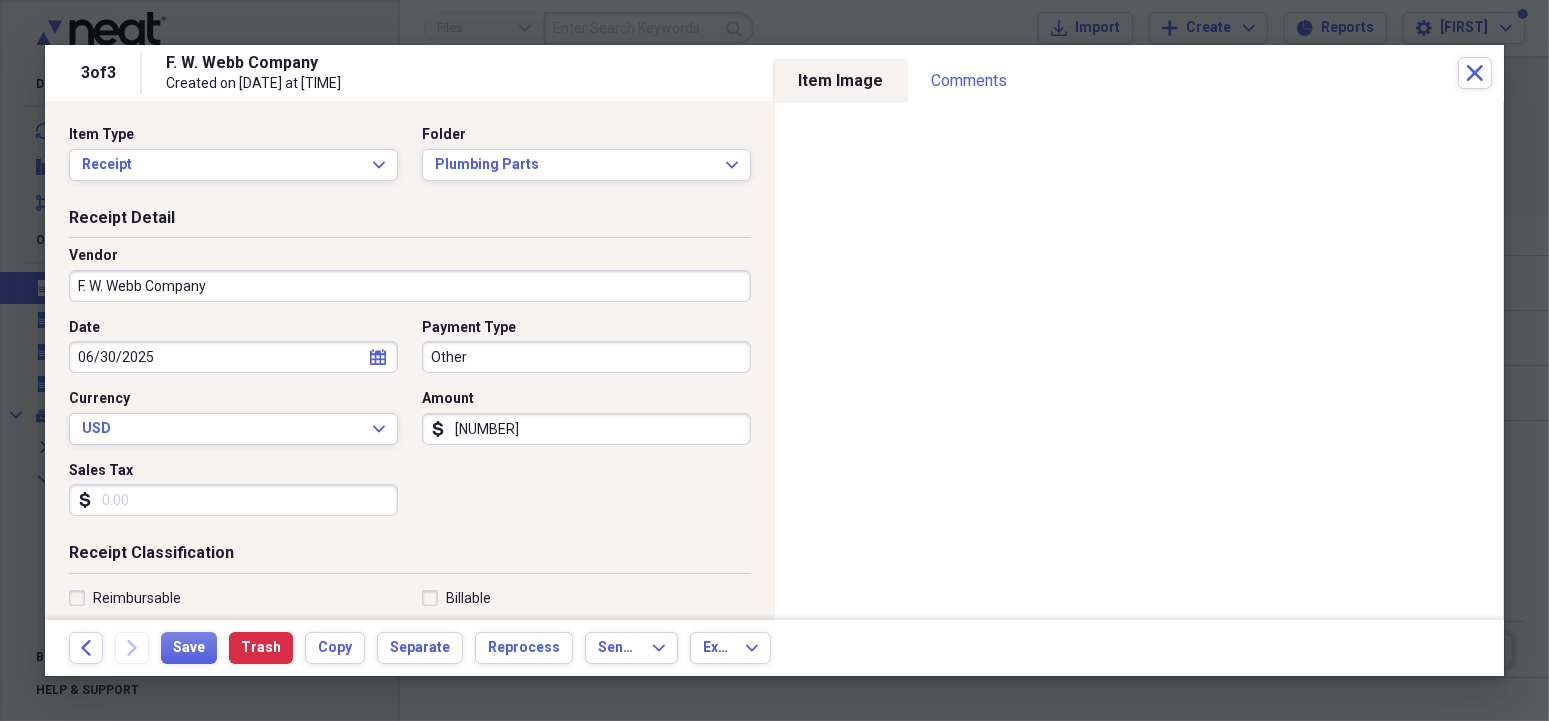 drag, startPoint x: 566, startPoint y: 433, endPoint x: 738, endPoint y: 448, distance: 172.65283 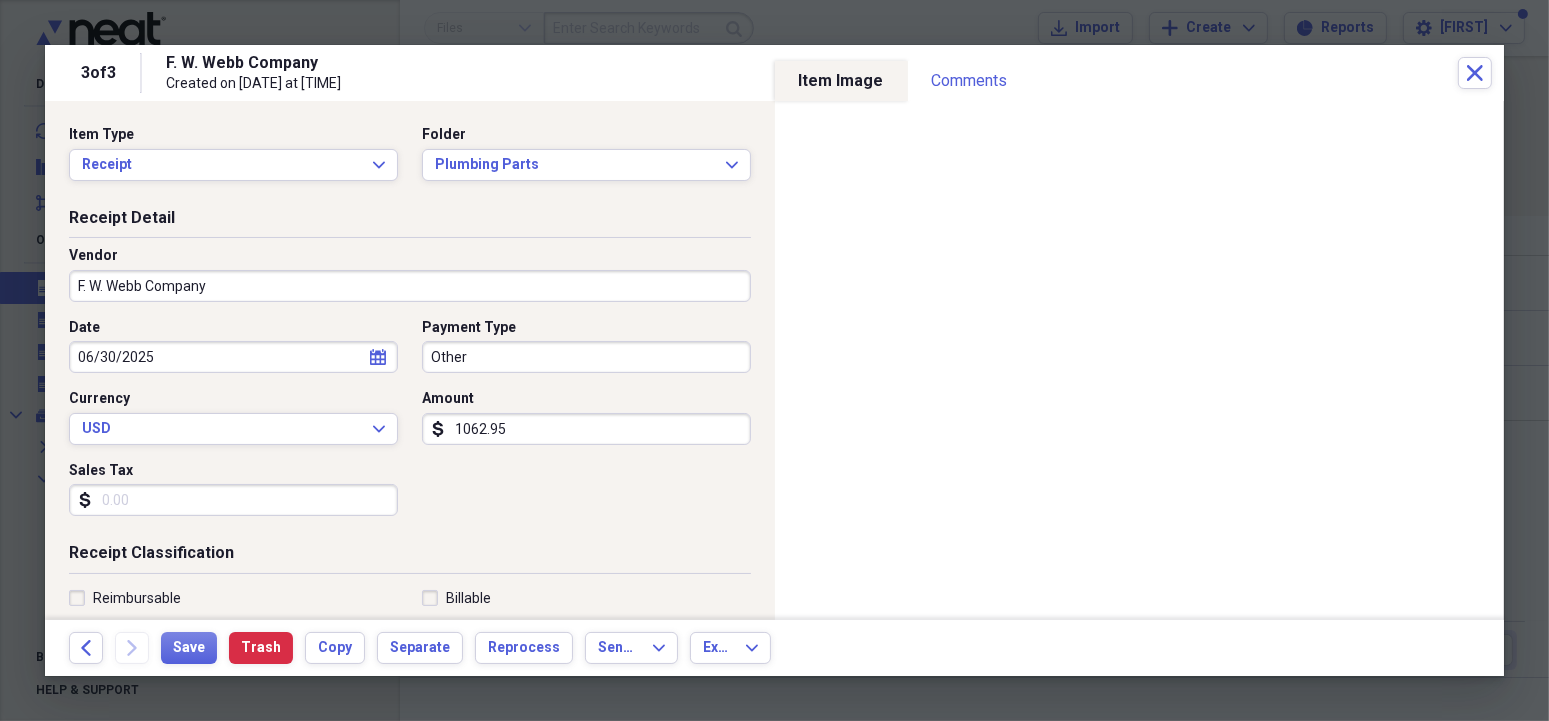 type on "[NUMBER]" 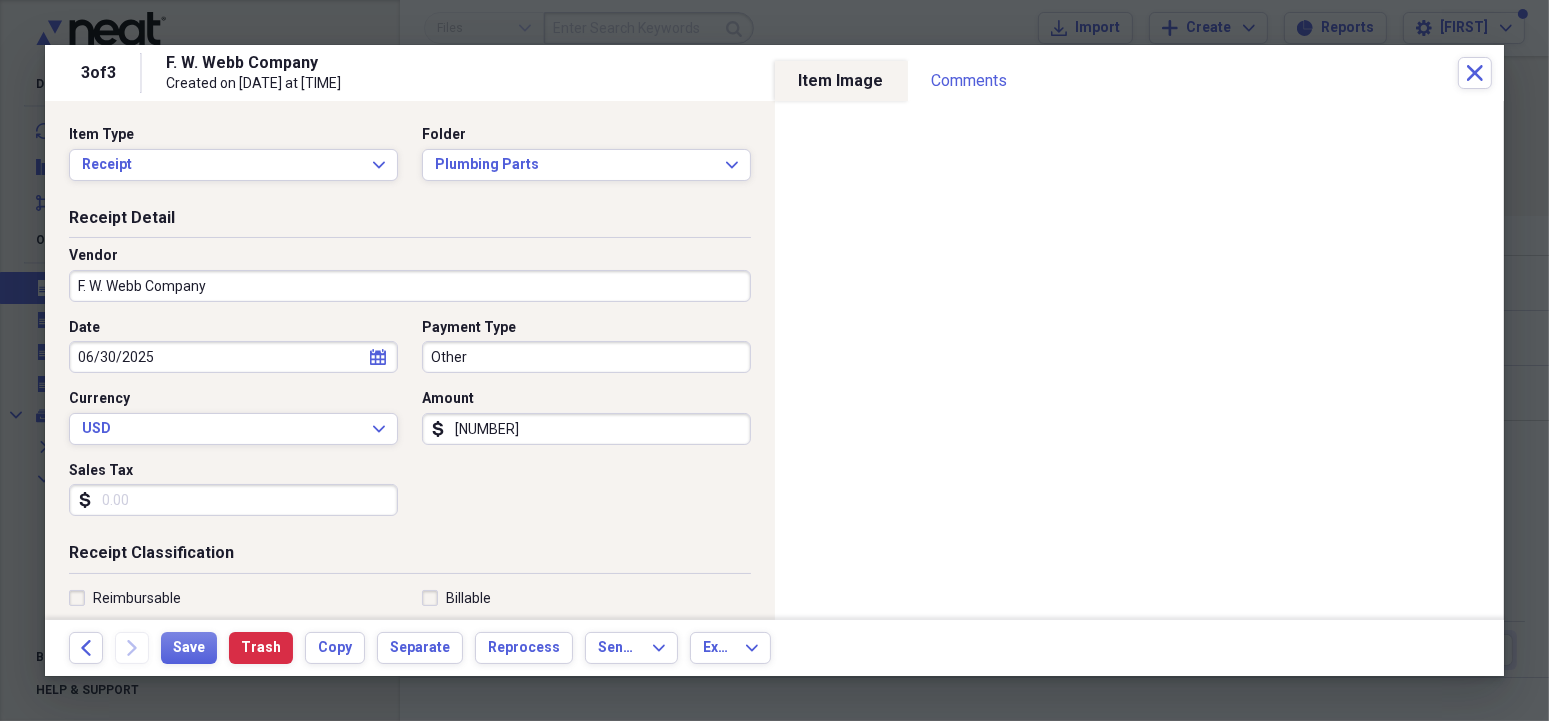 click 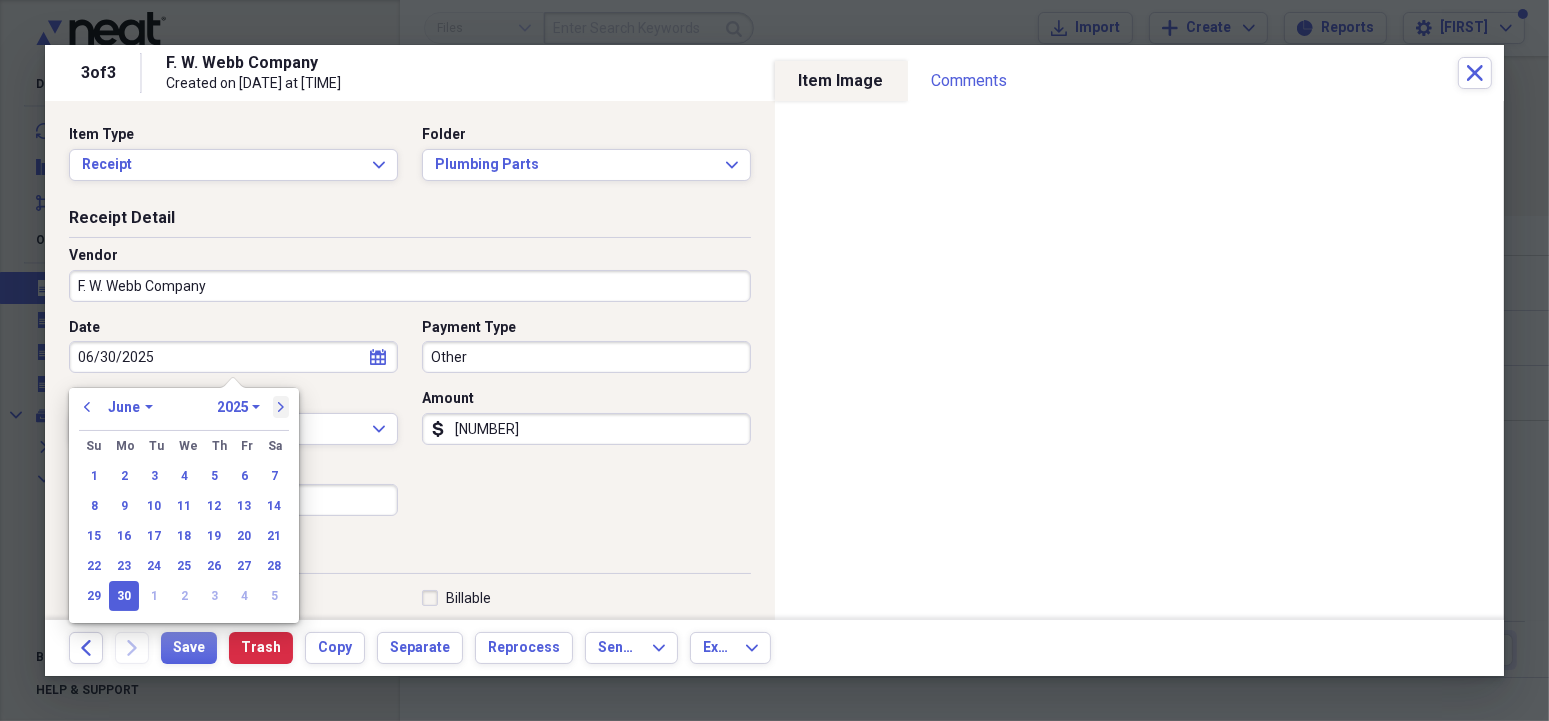 click on "next" at bounding box center [281, 407] 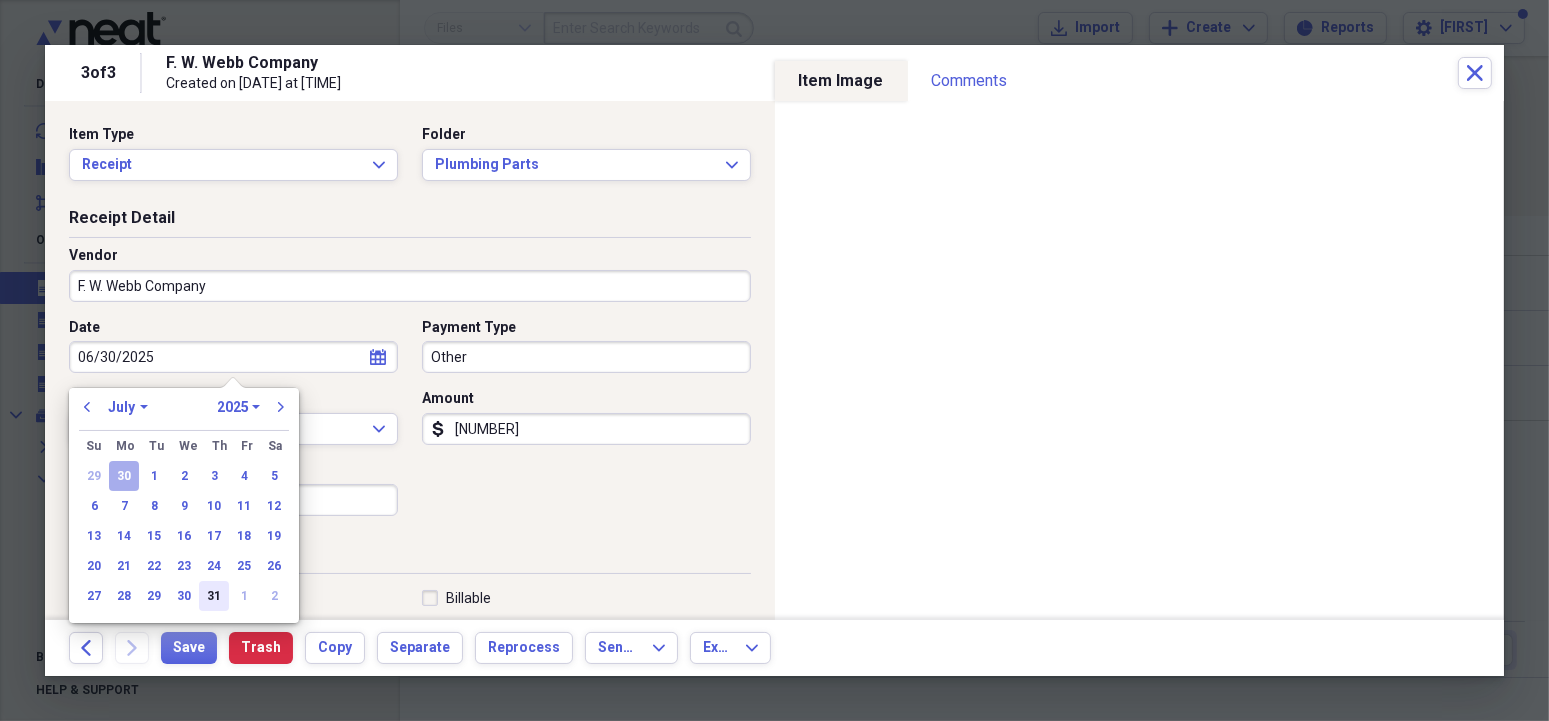 click on "31" at bounding box center (214, 596) 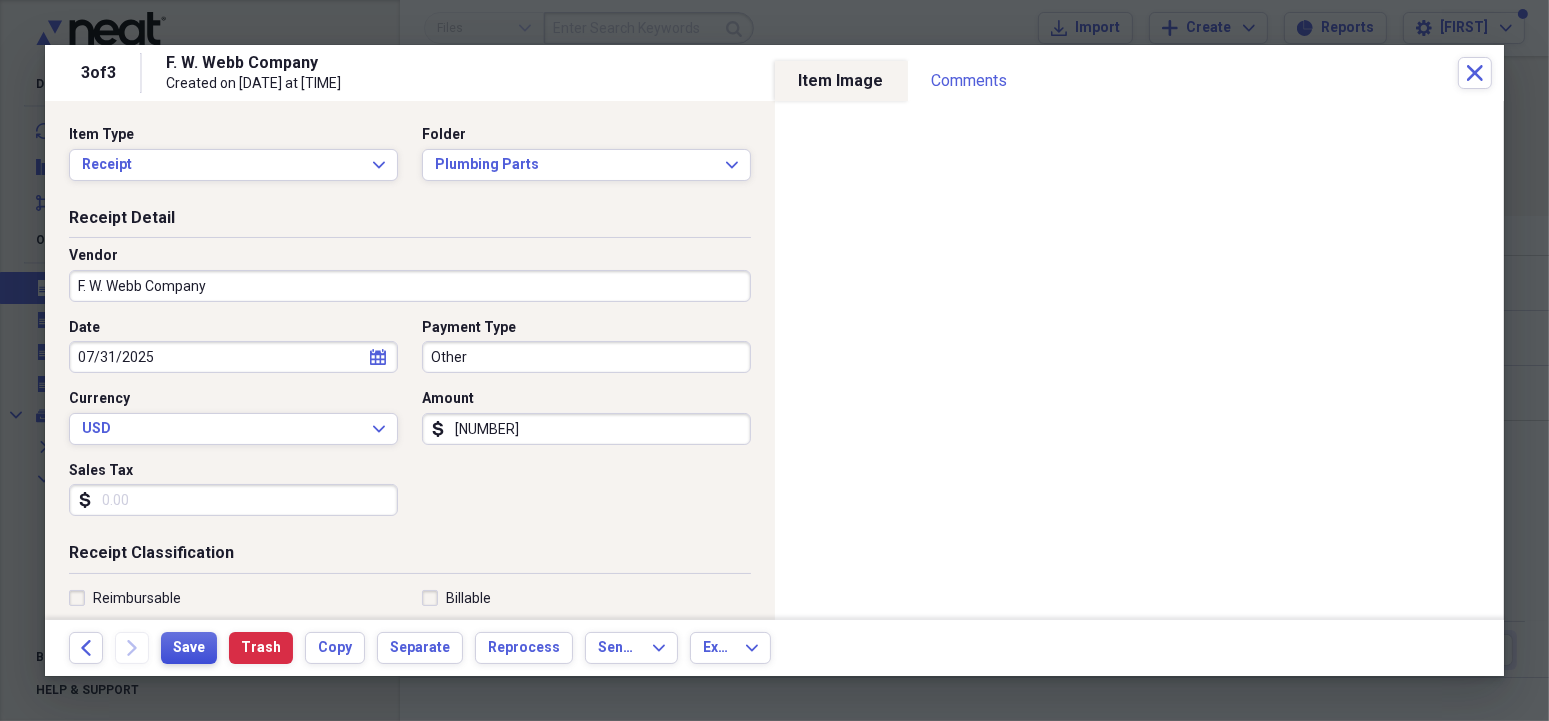 click on "Save" at bounding box center [189, 648] 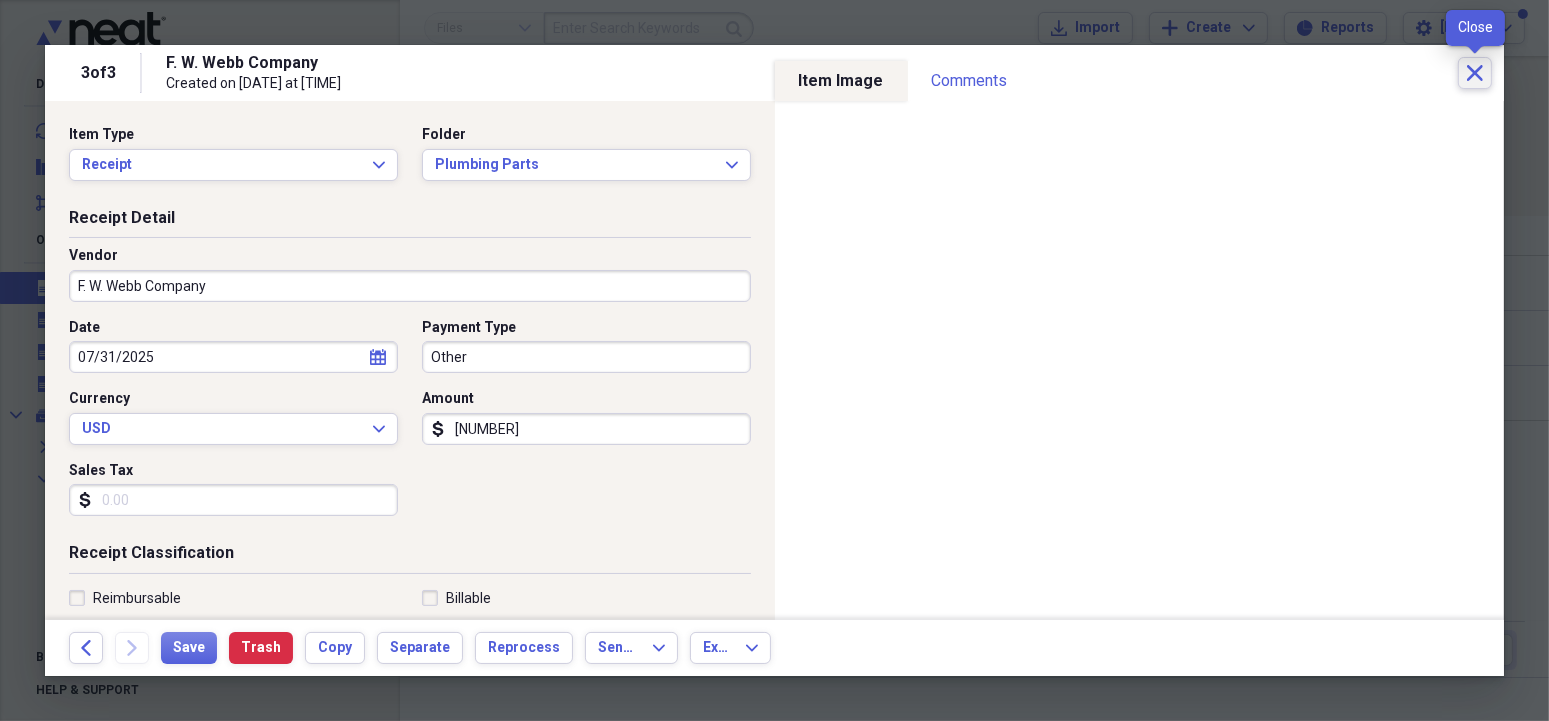 click on "Close" 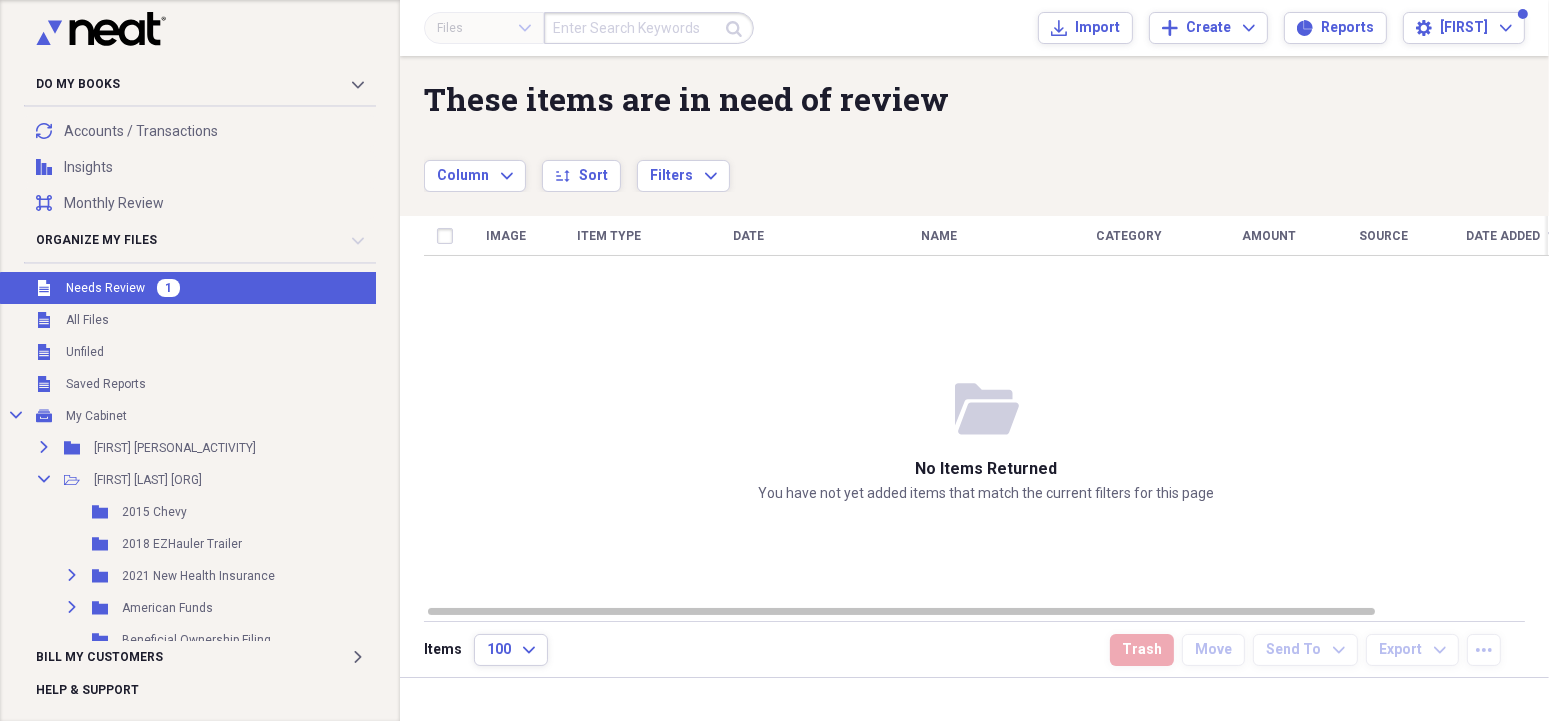 click on "Needs Review" at bounding box center [105, 288] 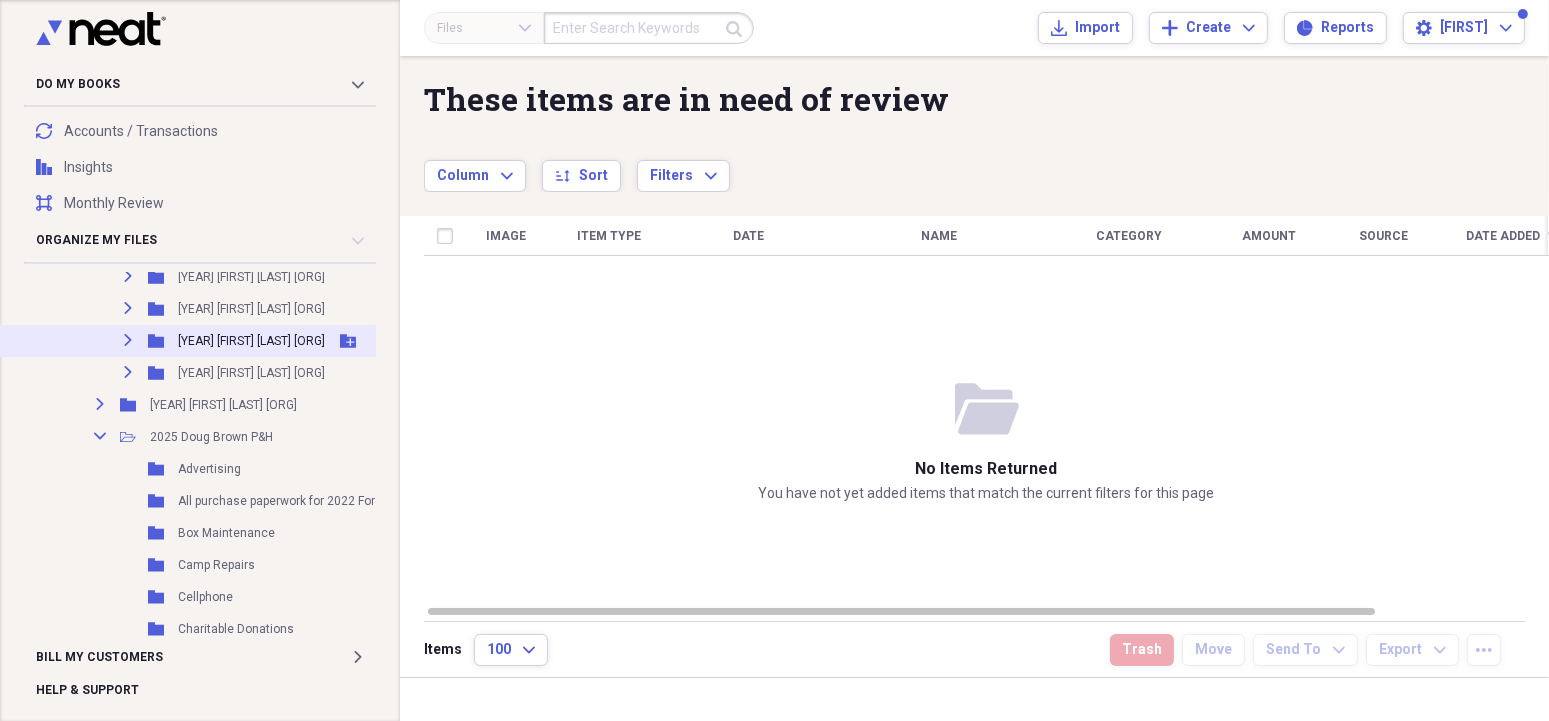 scroll, scrollTop: 720, scrollLeft: 0, axis: vertical 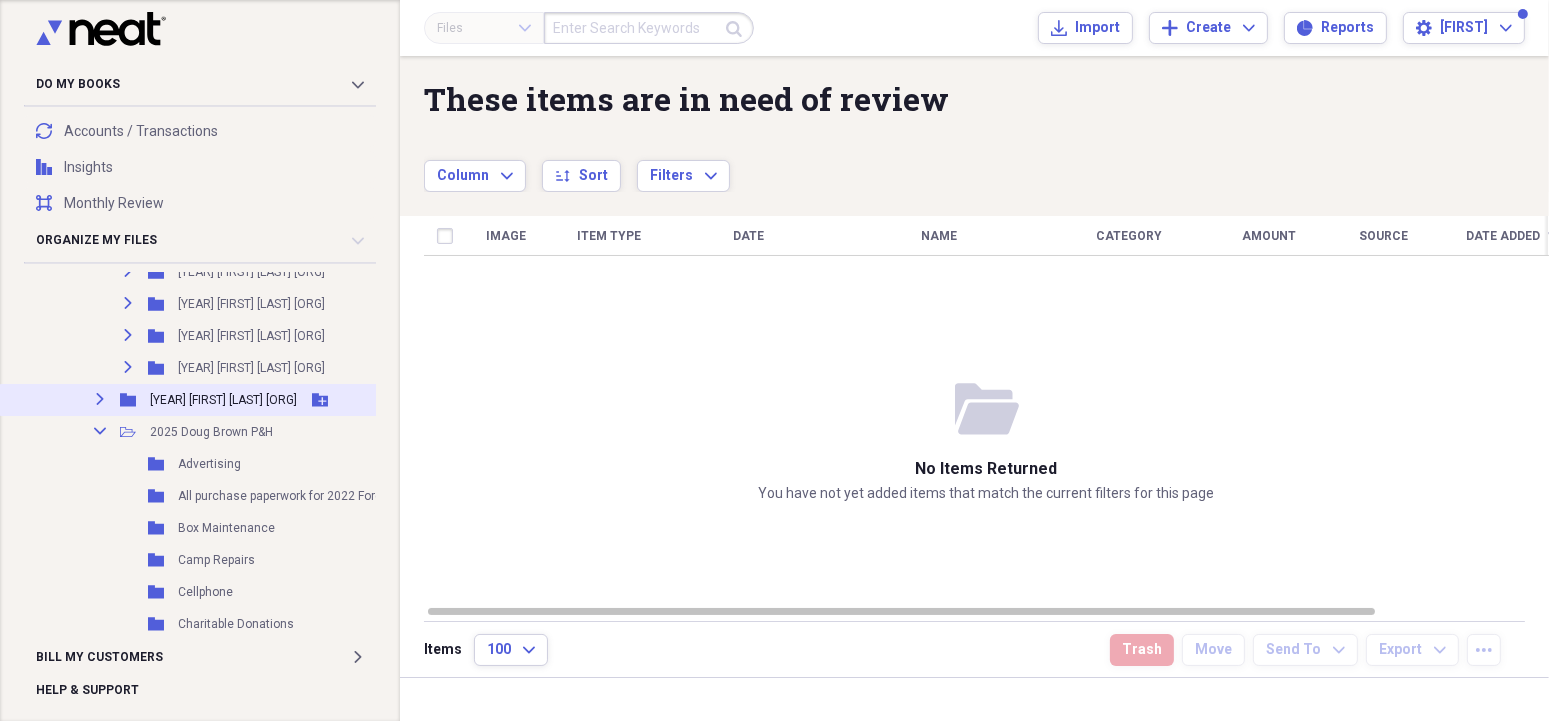 click 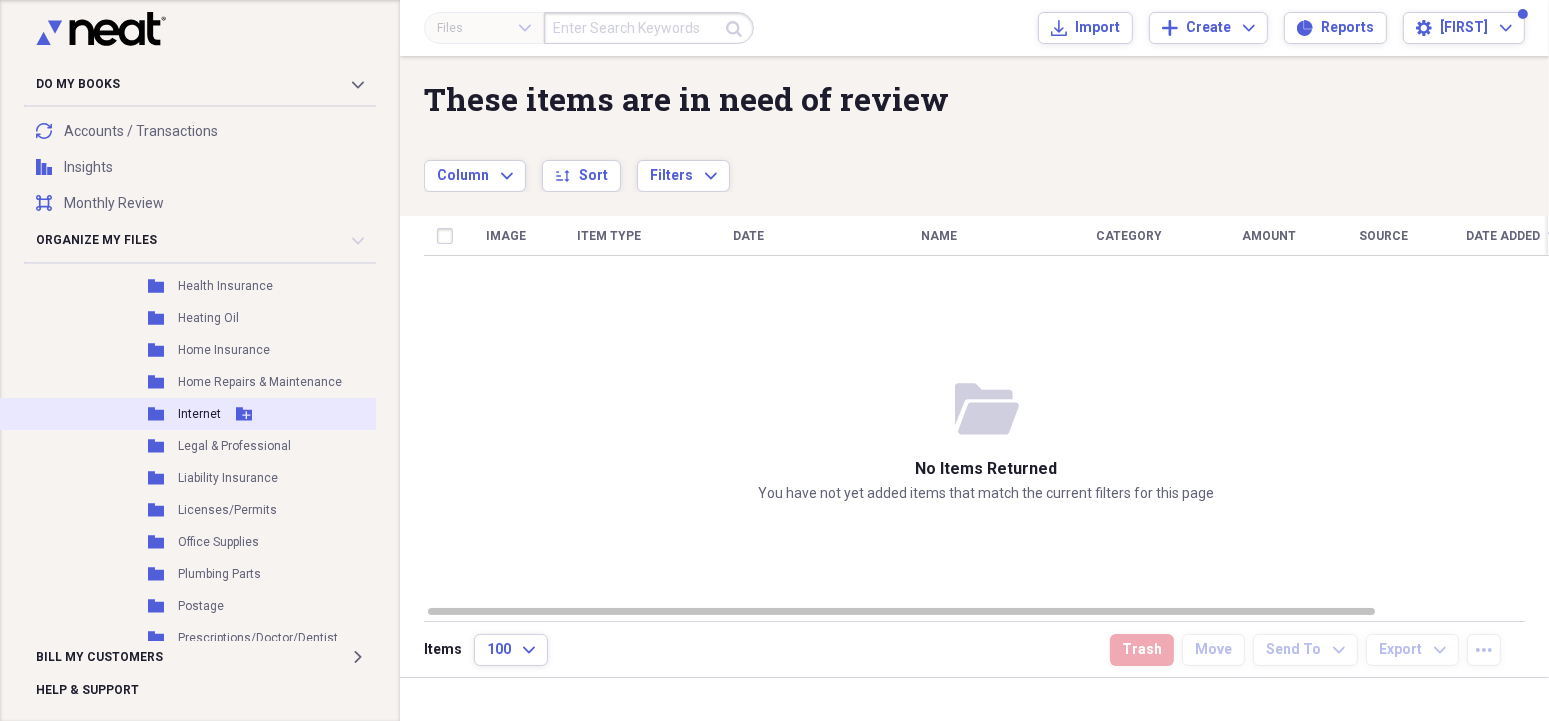 scroll, scrollTop: 1260, scrollLeft: 0, axis: vertical 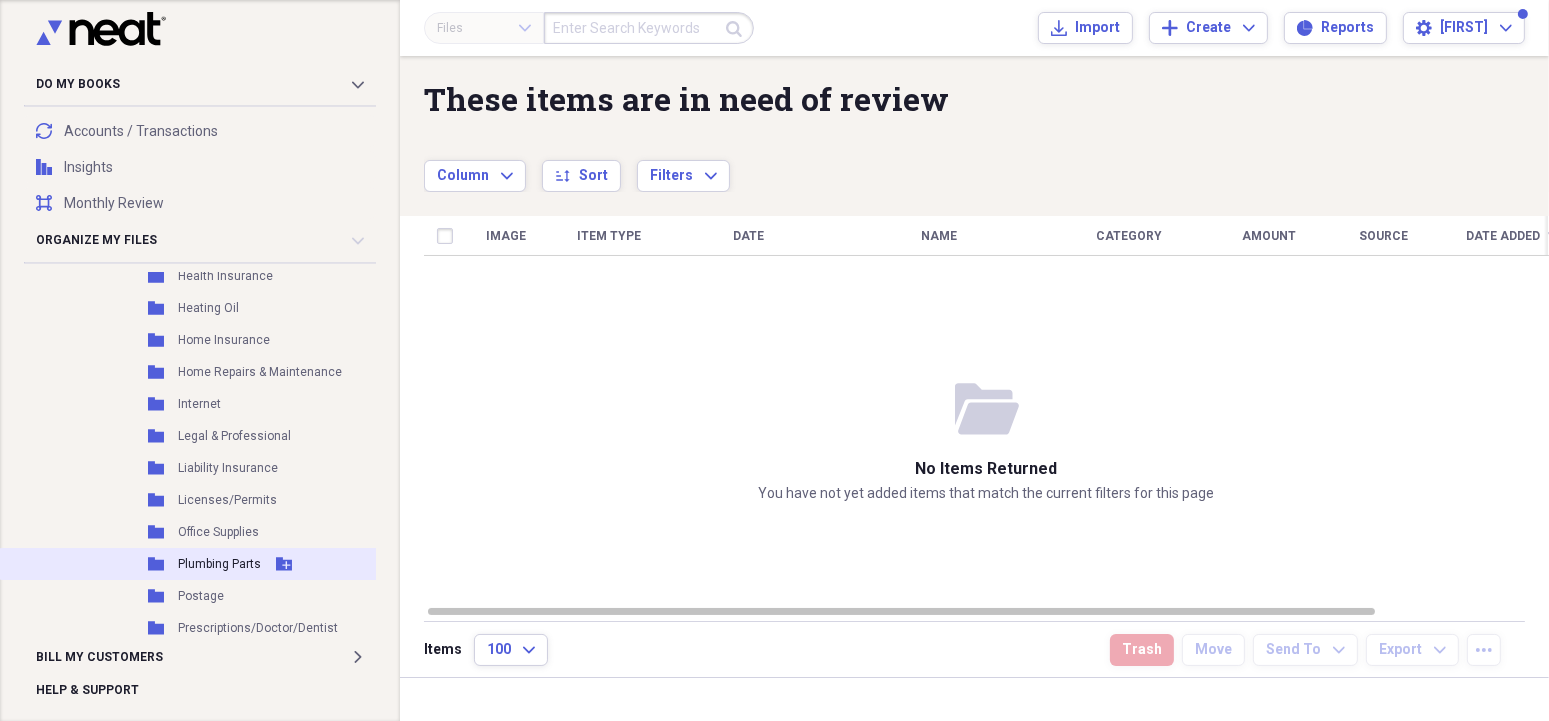 click on "Folder Plumbing Parts Add Folder" at bounding box center [238, 564] 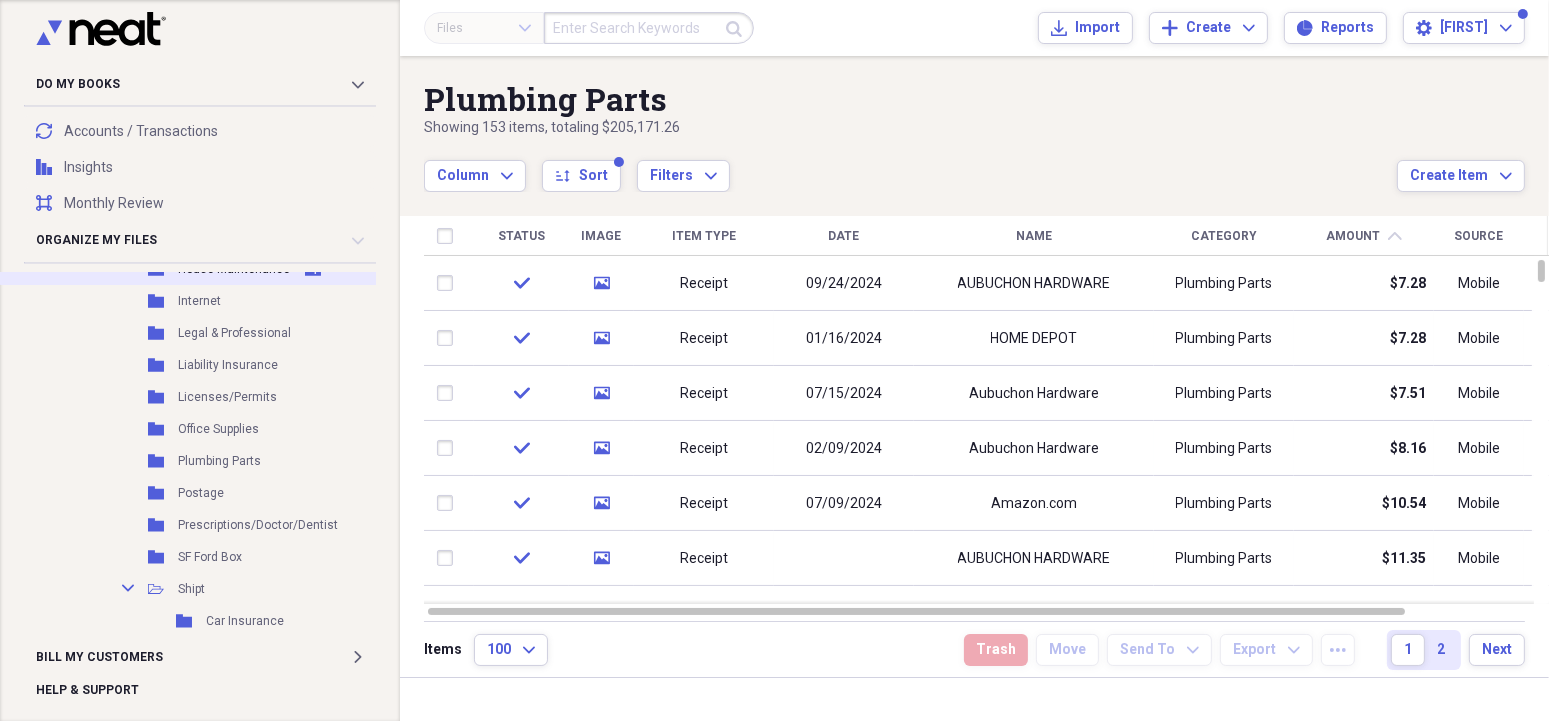 scroll, scrollTop: 2520, scrollLeft: 0, axis: vertical 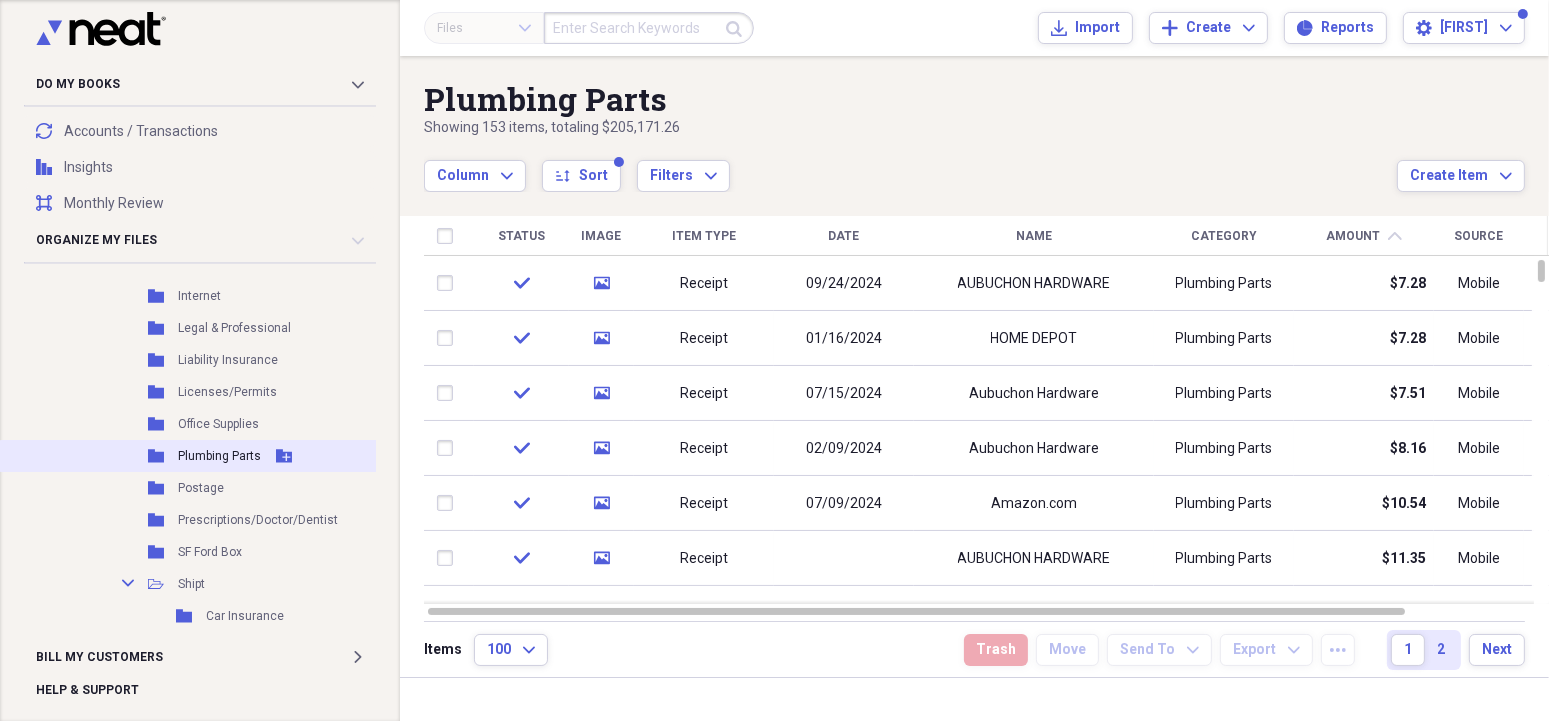 click on "Plumbing Parts" at bounding box center (219, 456) 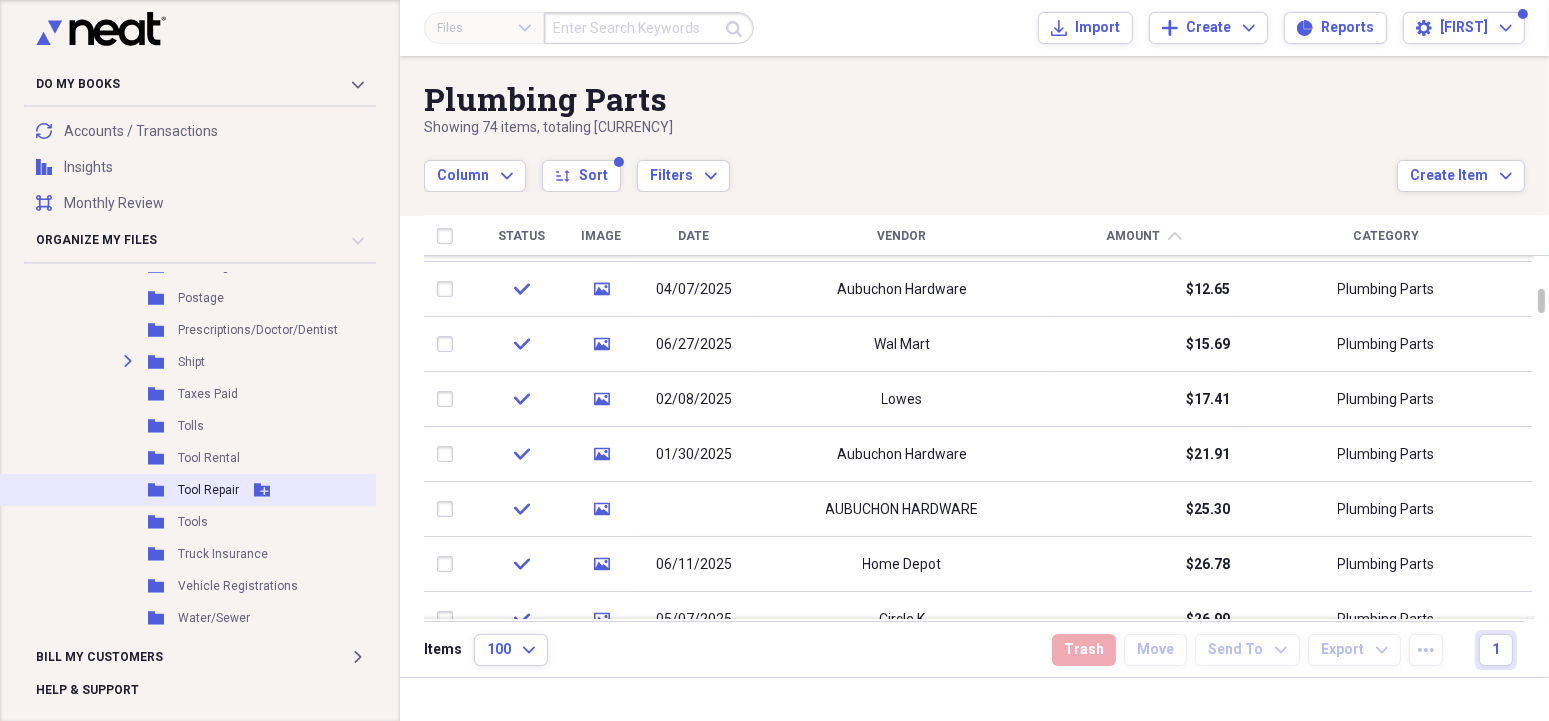 scroll, scrollTop: 1530, scrollLeft: 0, axis: vertical 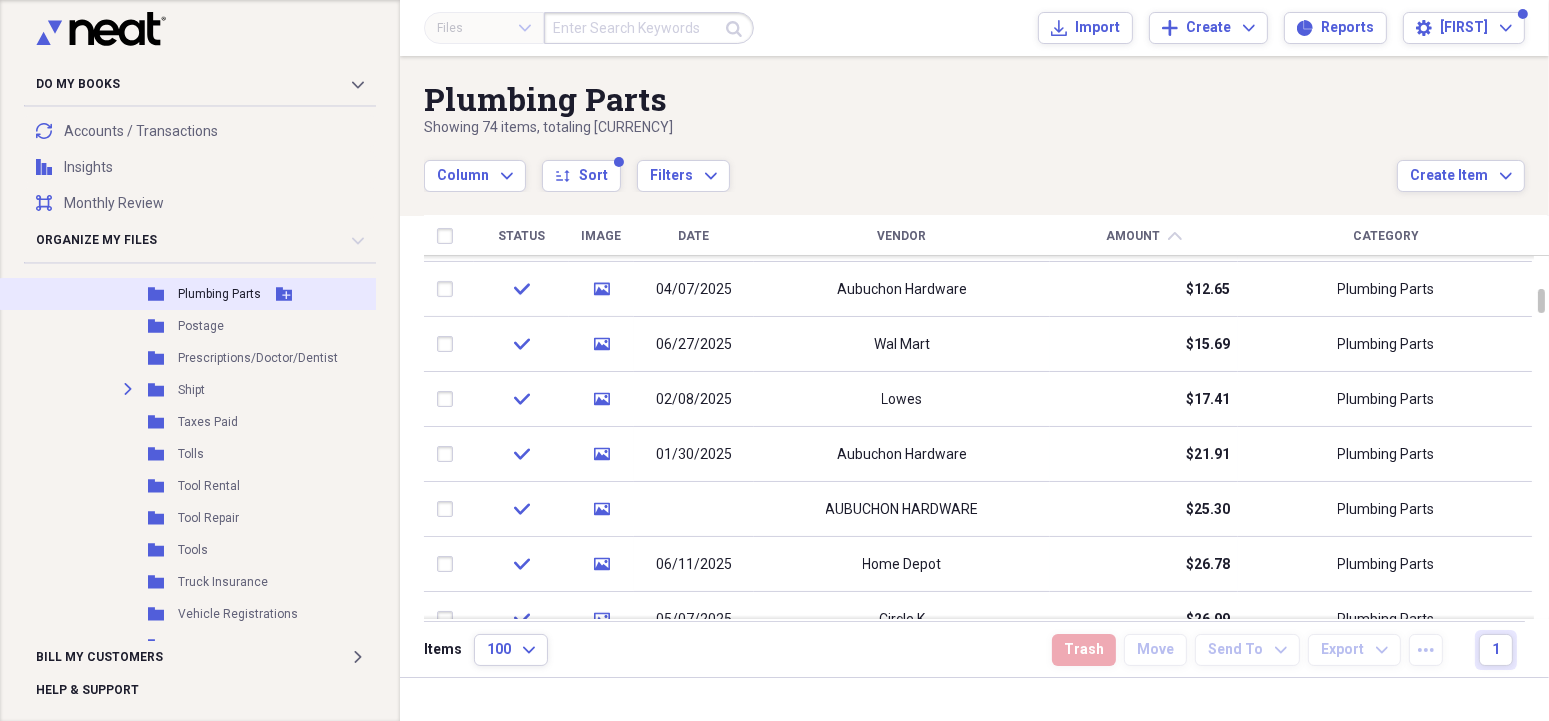 click on "Plumbing Parts" at bounding box center [219, 294] 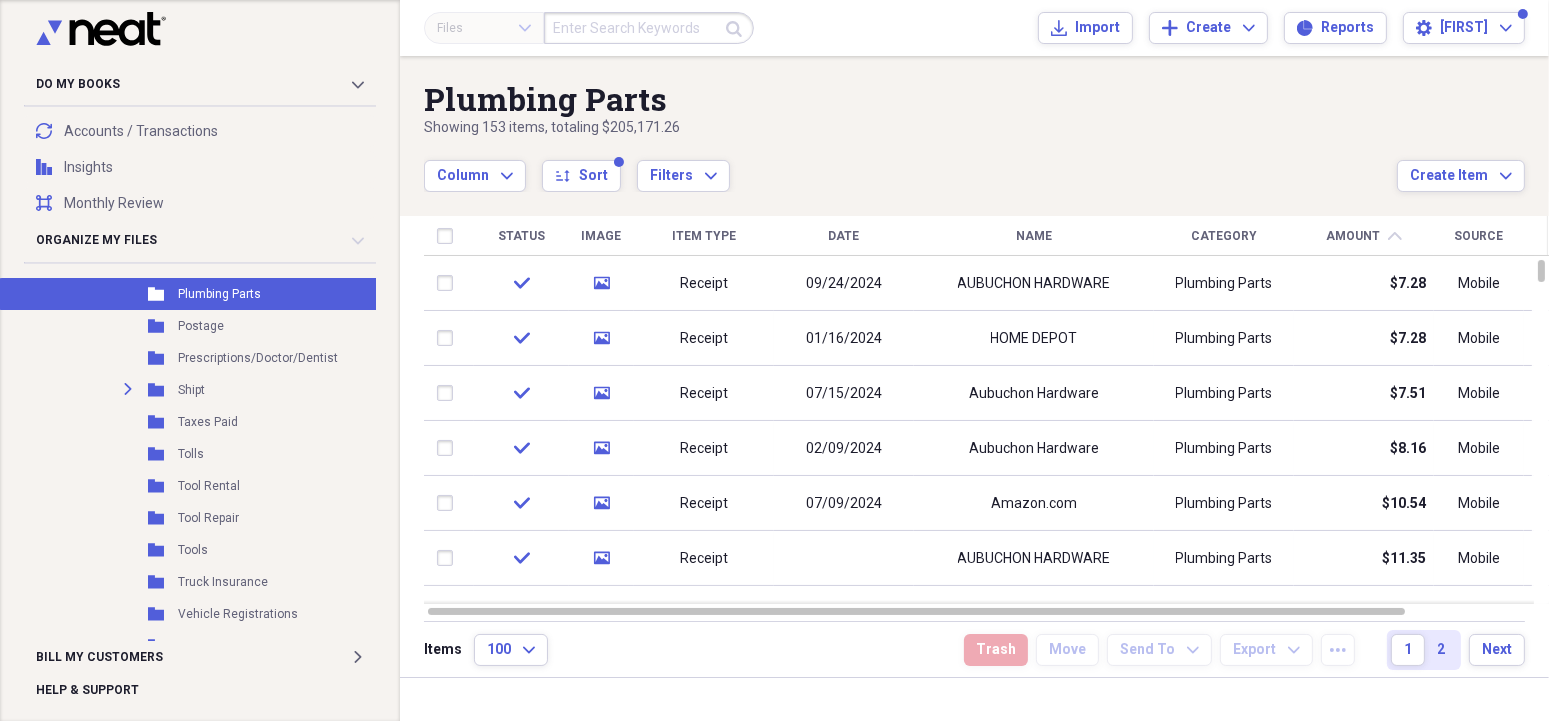 click on "Date" at bounding box center (844, 236) 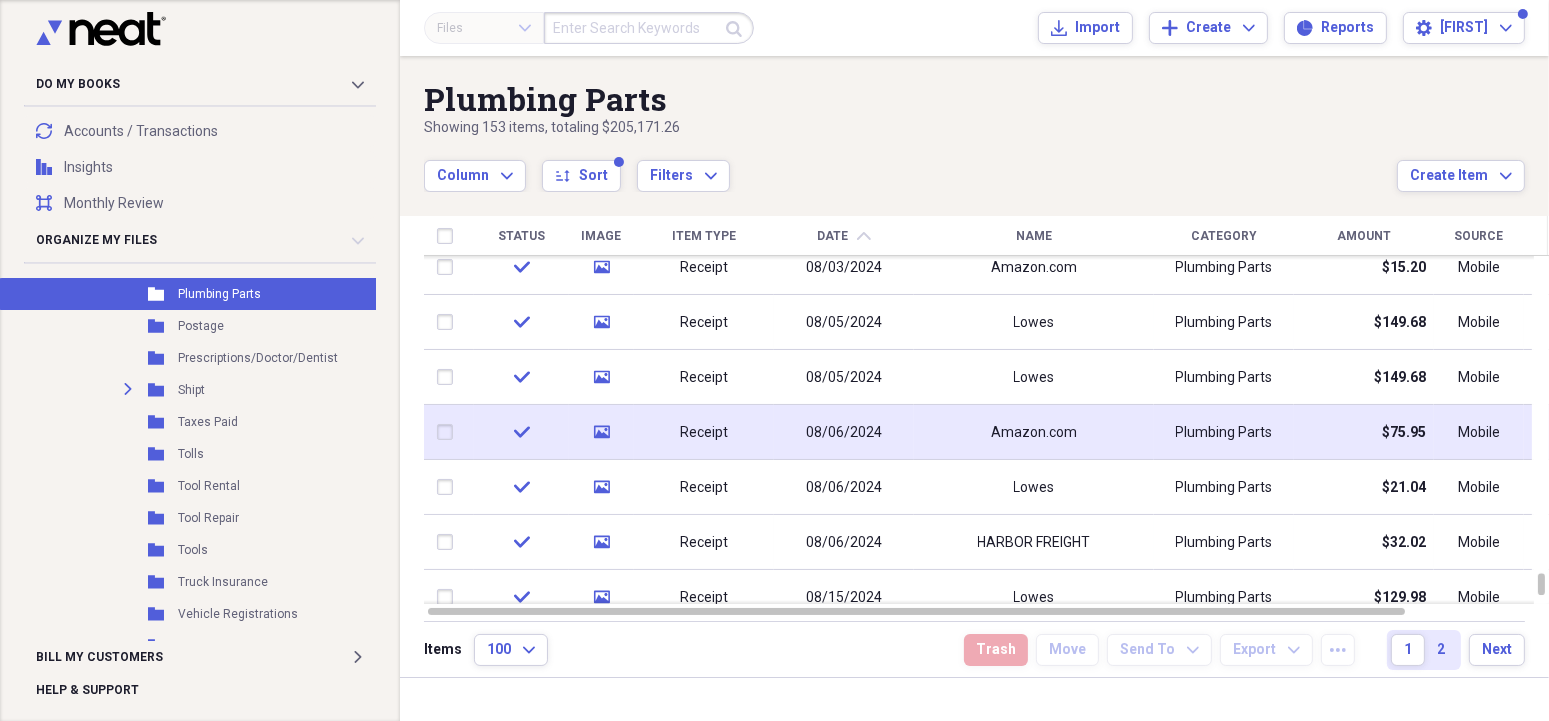click on "08/06/2024" at bounding box center (844, 433) 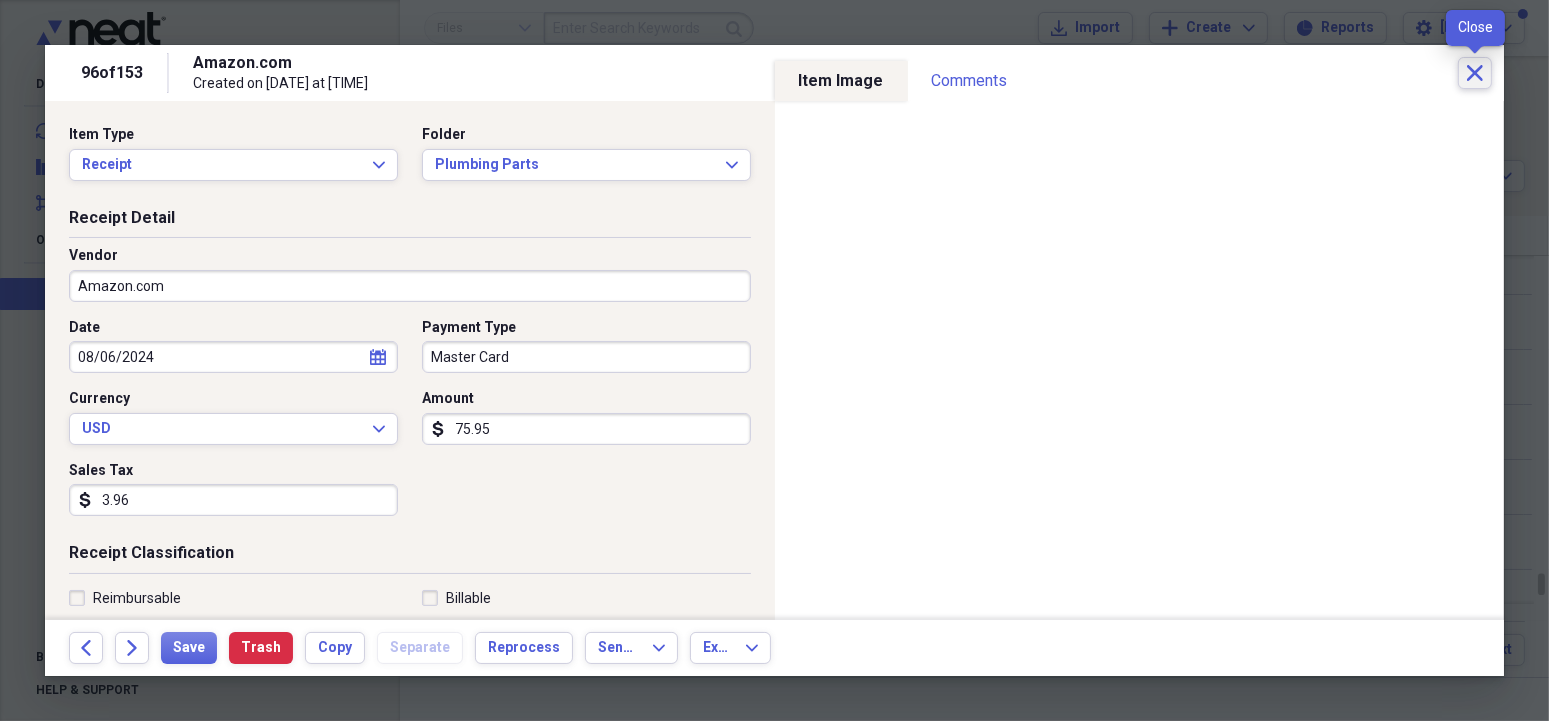 click on "Close" 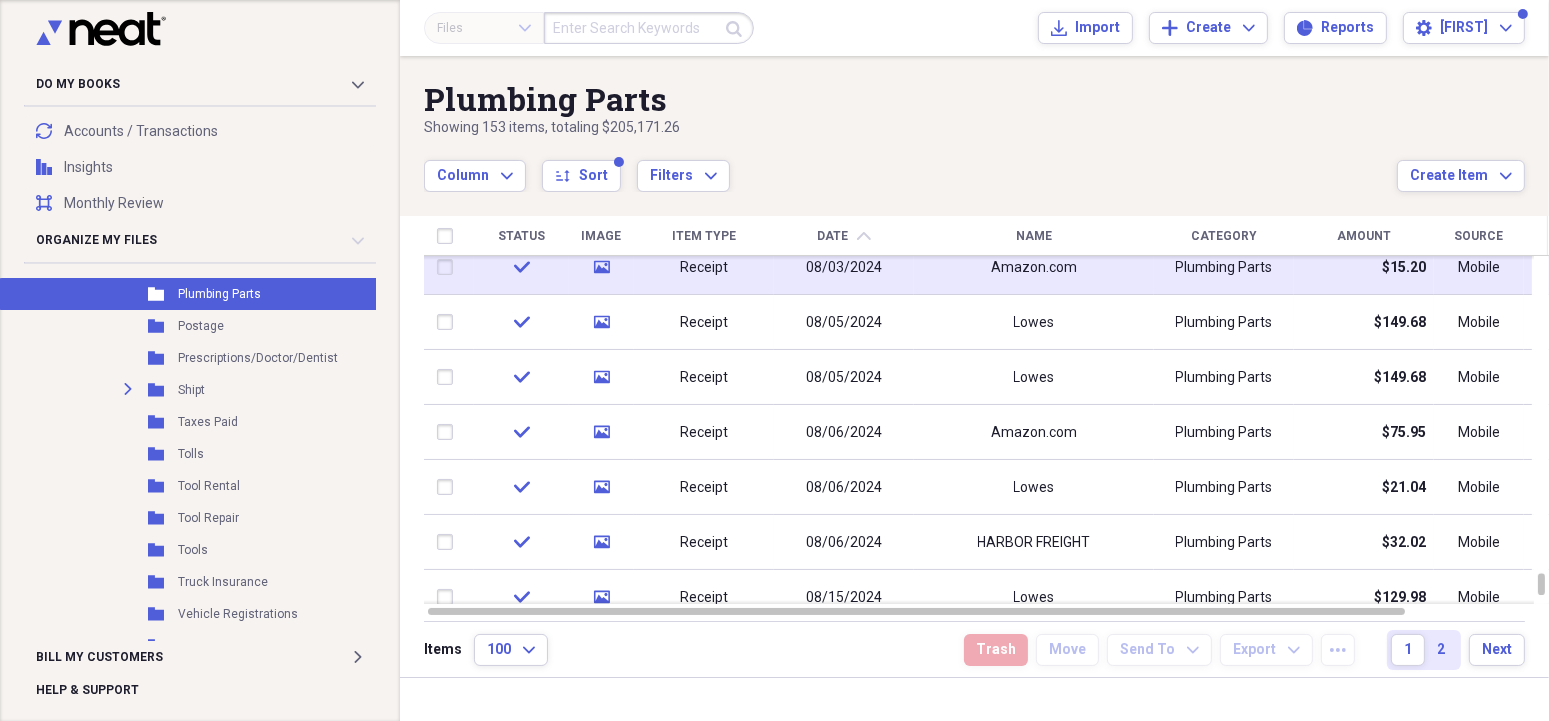 click on "Amazon.com" at bounding box center [1034, 268] 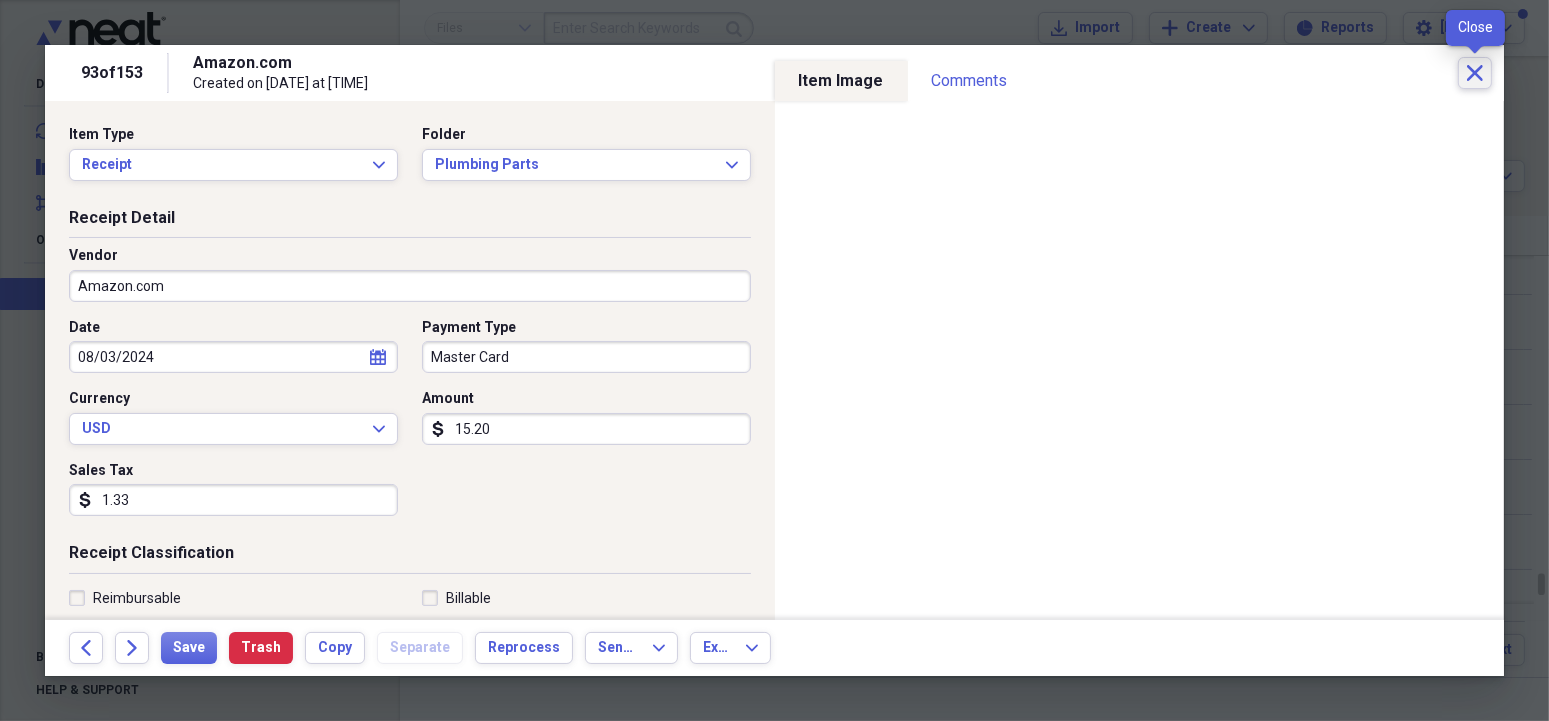 click on "Close" 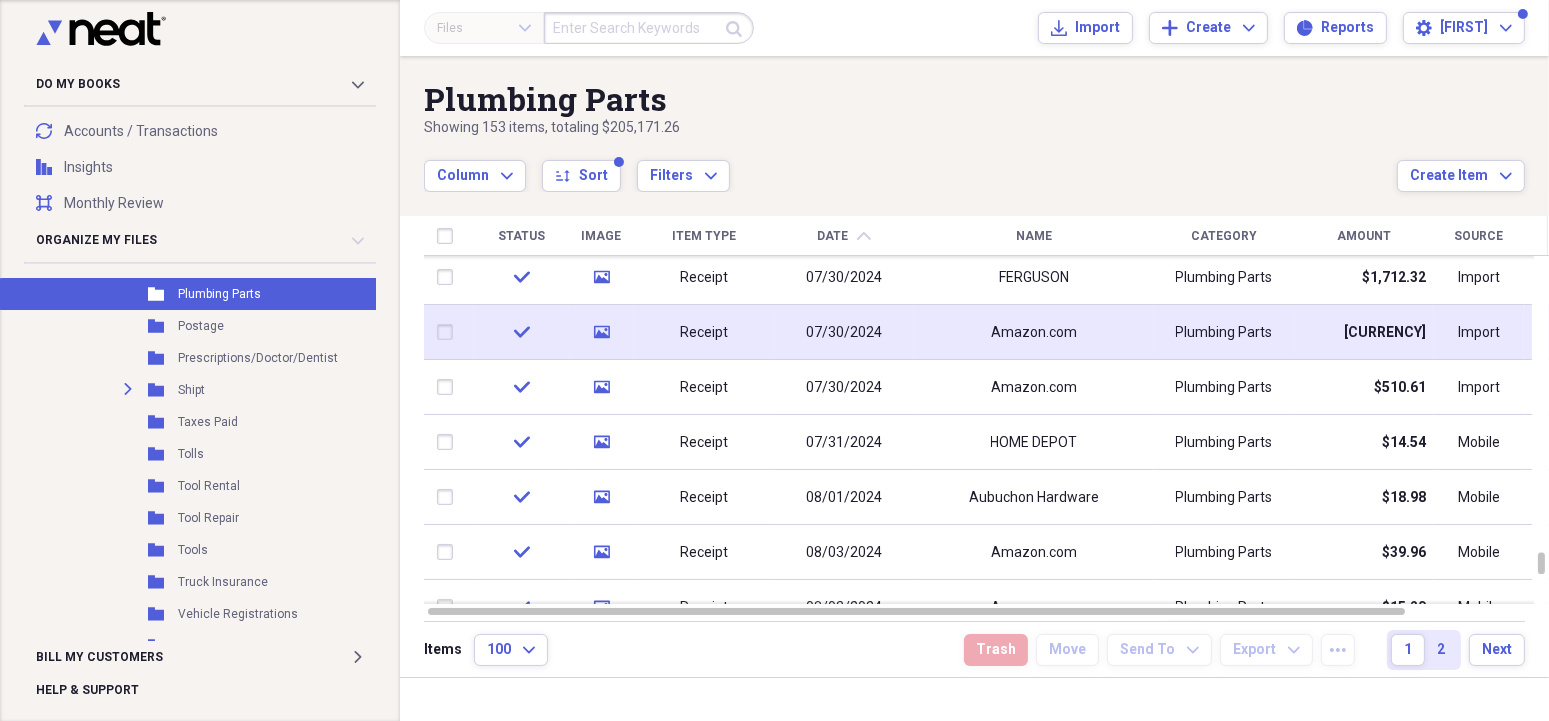 click on "Amazon.com" at bounding box center [1034, 333] 